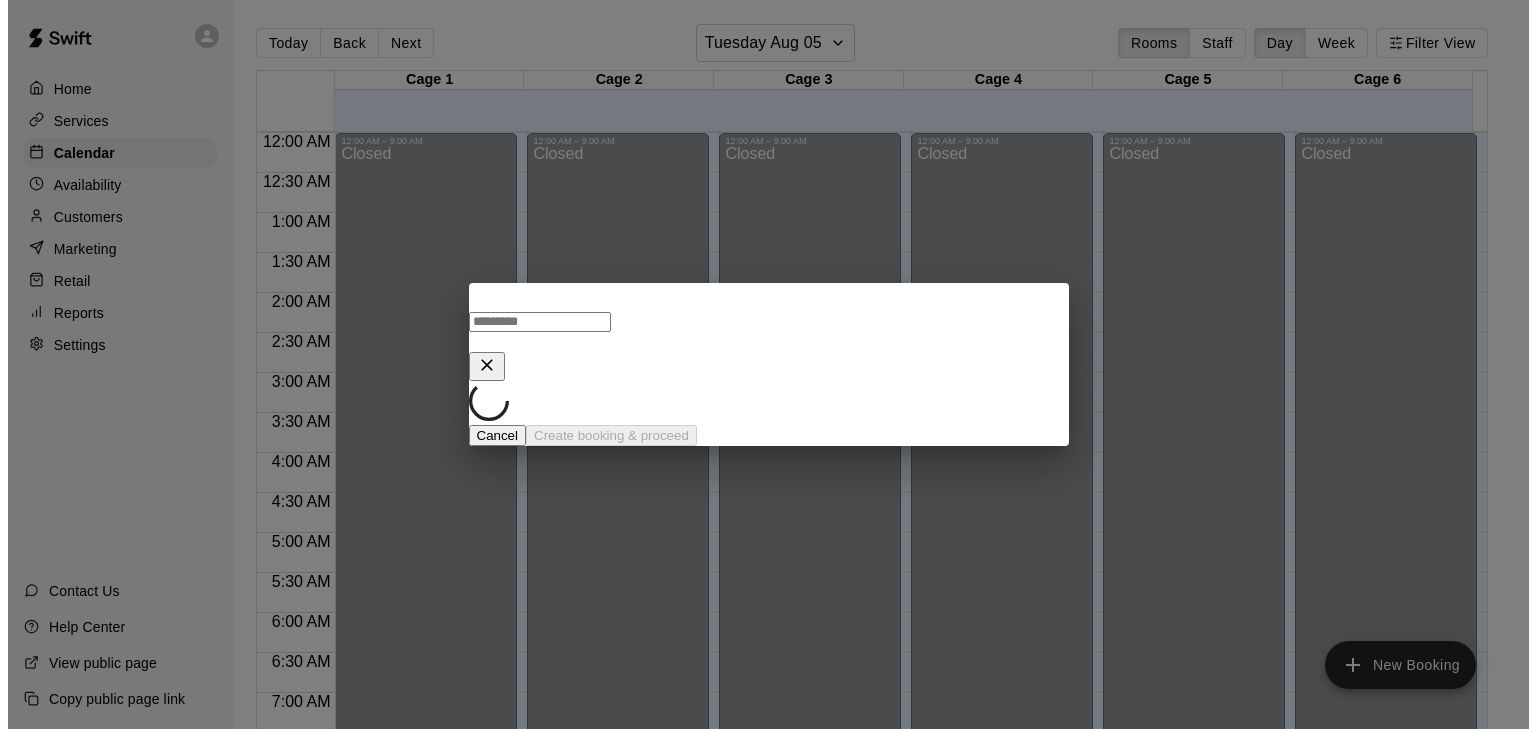 scroll, scrollTop: 0, scrollLeft: 0, axis: both 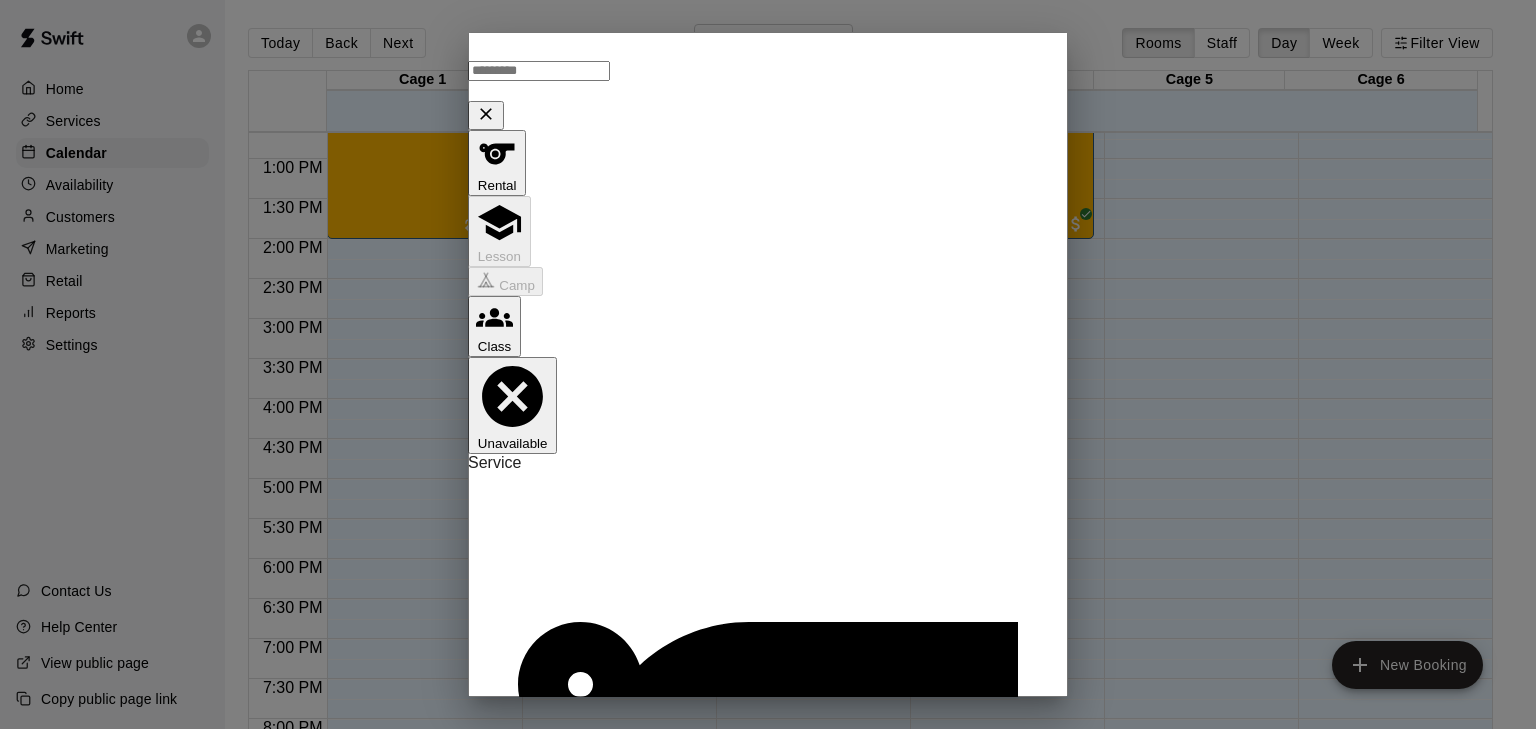 click at bounding box center [486, 115] 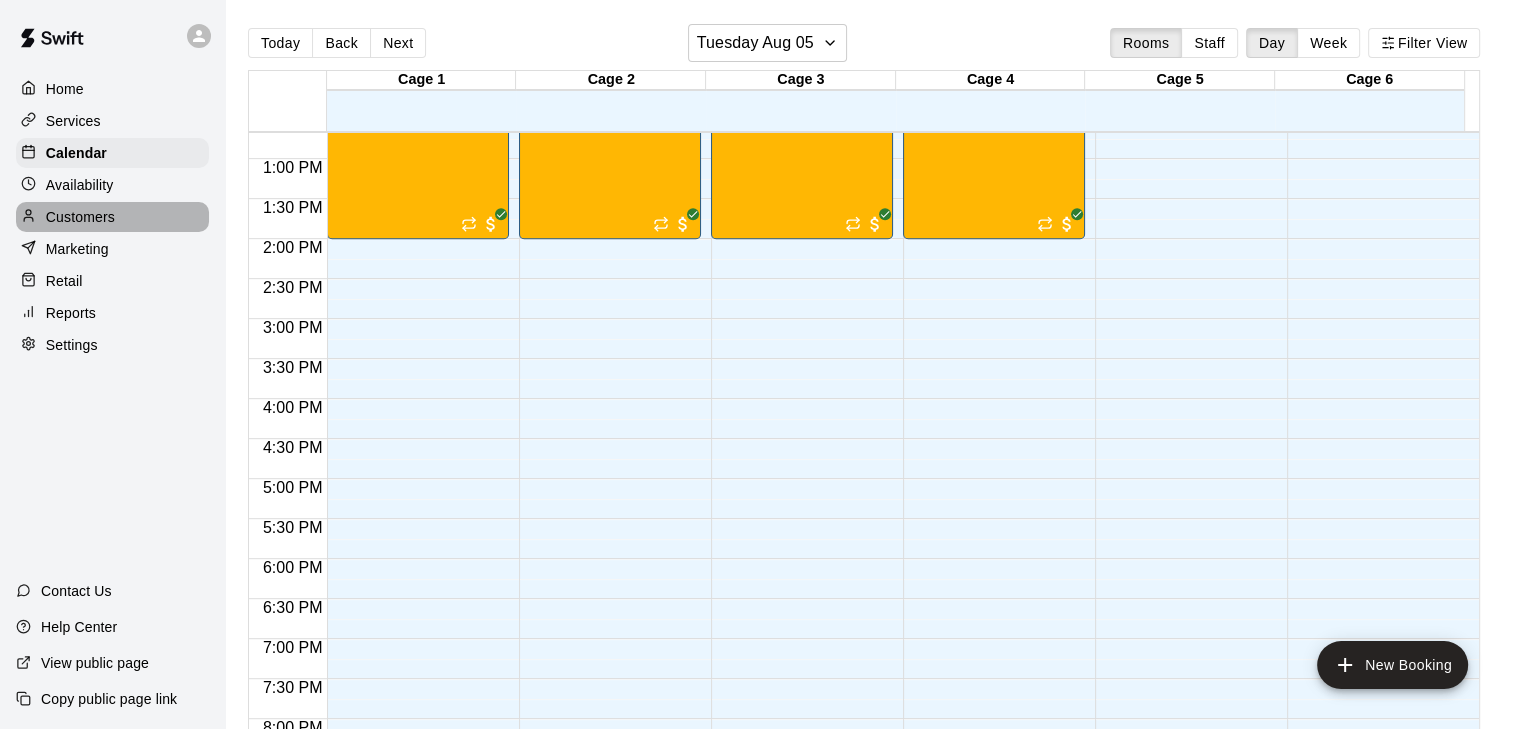 click on "Customers" at bounding box center [80, 217] 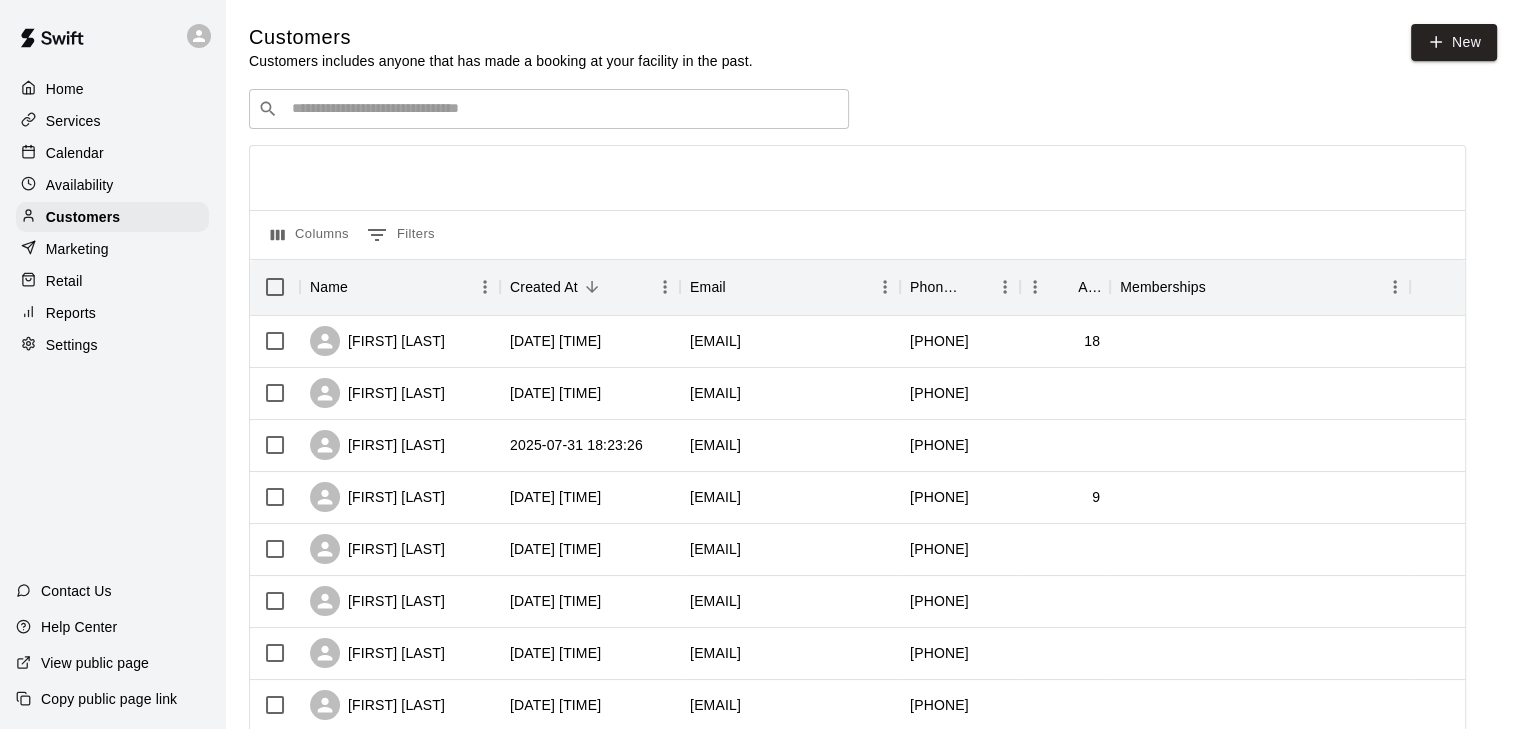 click on "Calendar" at bounding box center [75, 153] 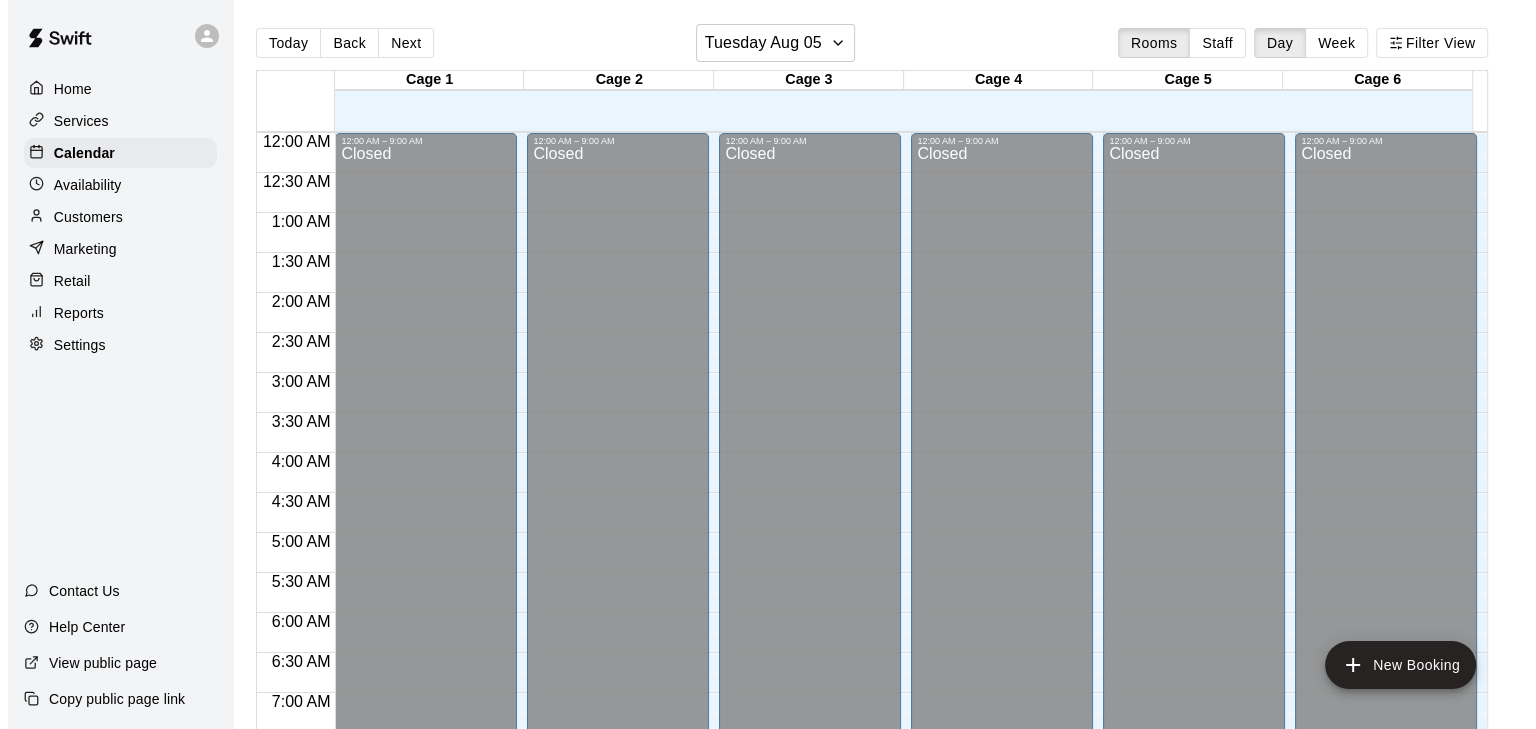 scroll, scrollTop: 696, scrollLeft: 0, axis: vertical 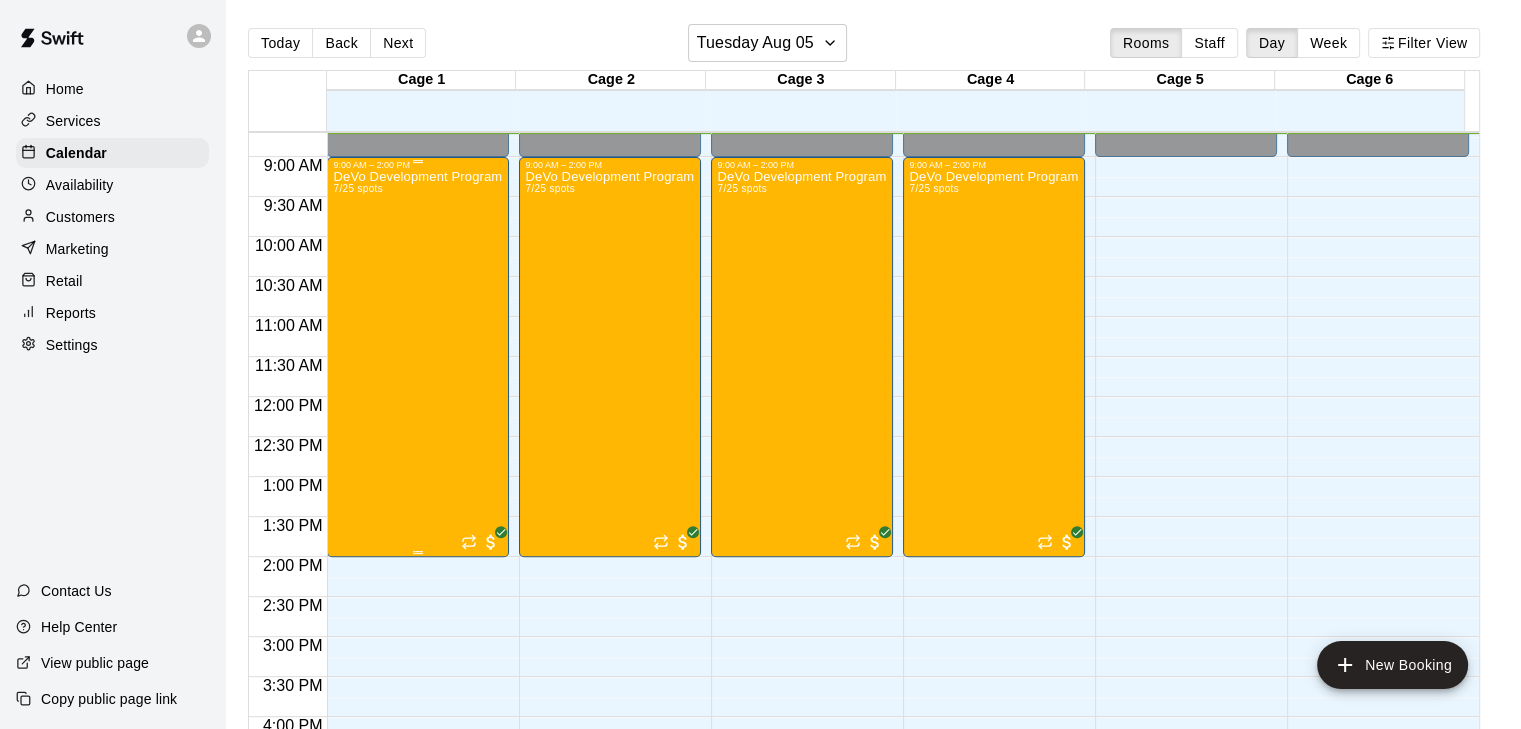 click on "DeVo Development Program 8/04-8/07 7/25 spots" at bounding box center (418, 534) 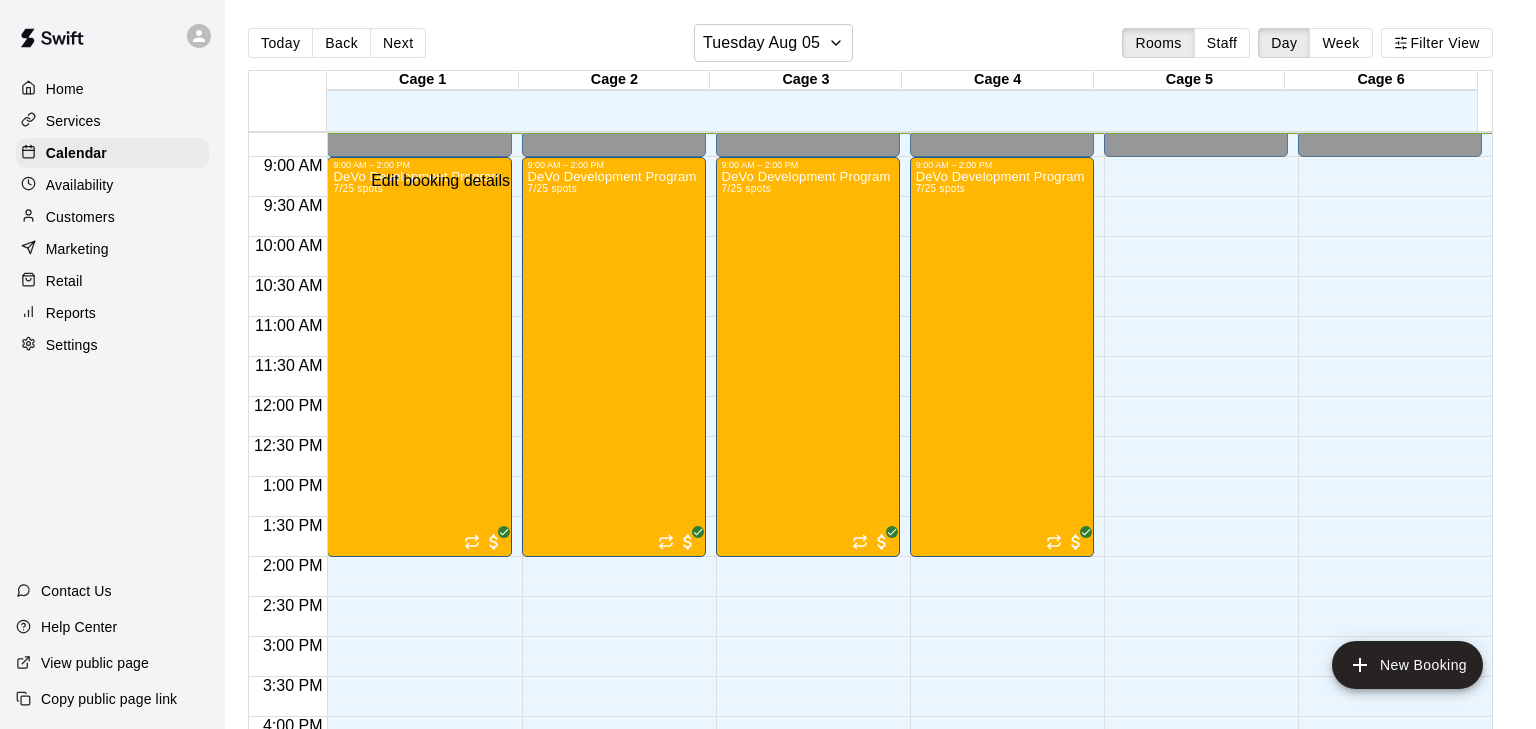 click at bounding box center [20, 777] 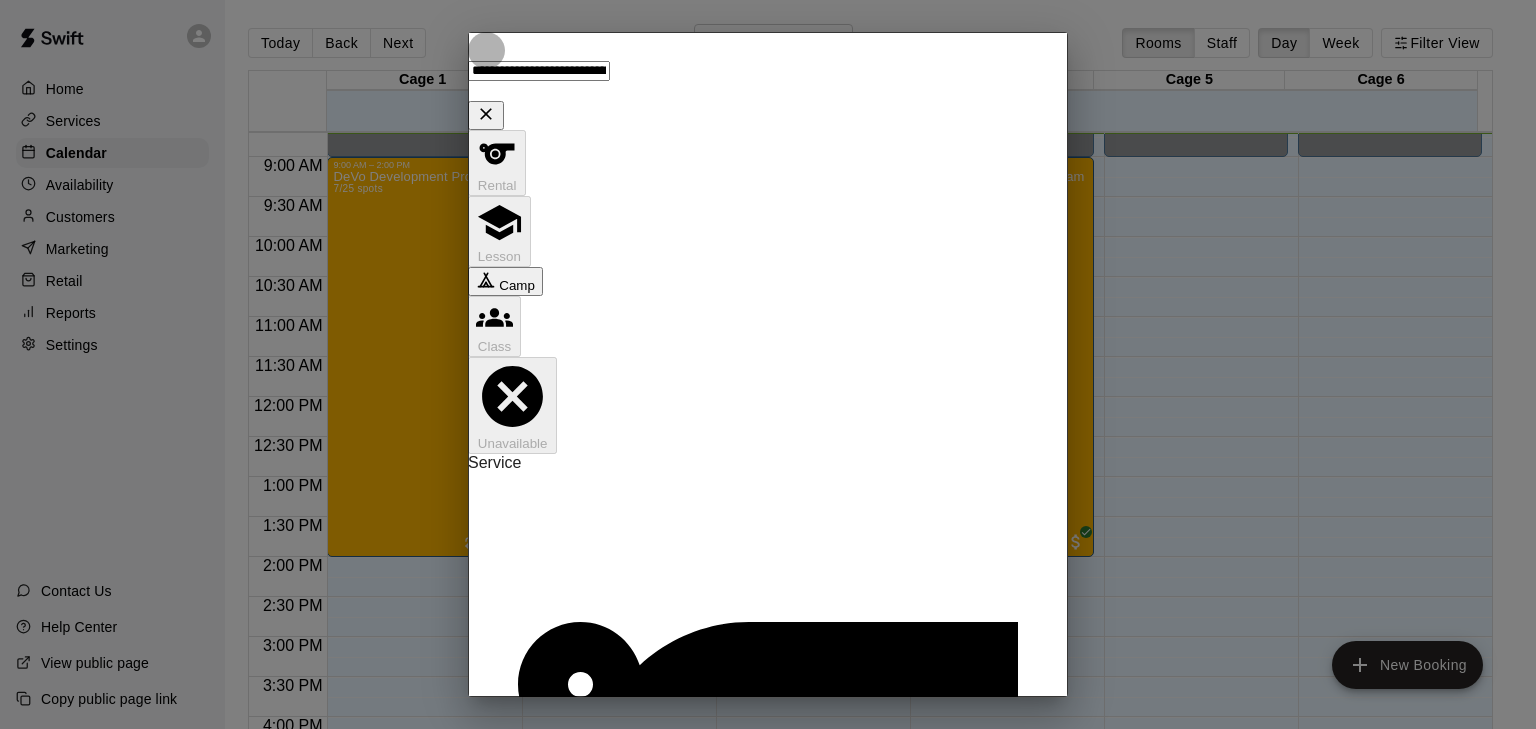 click 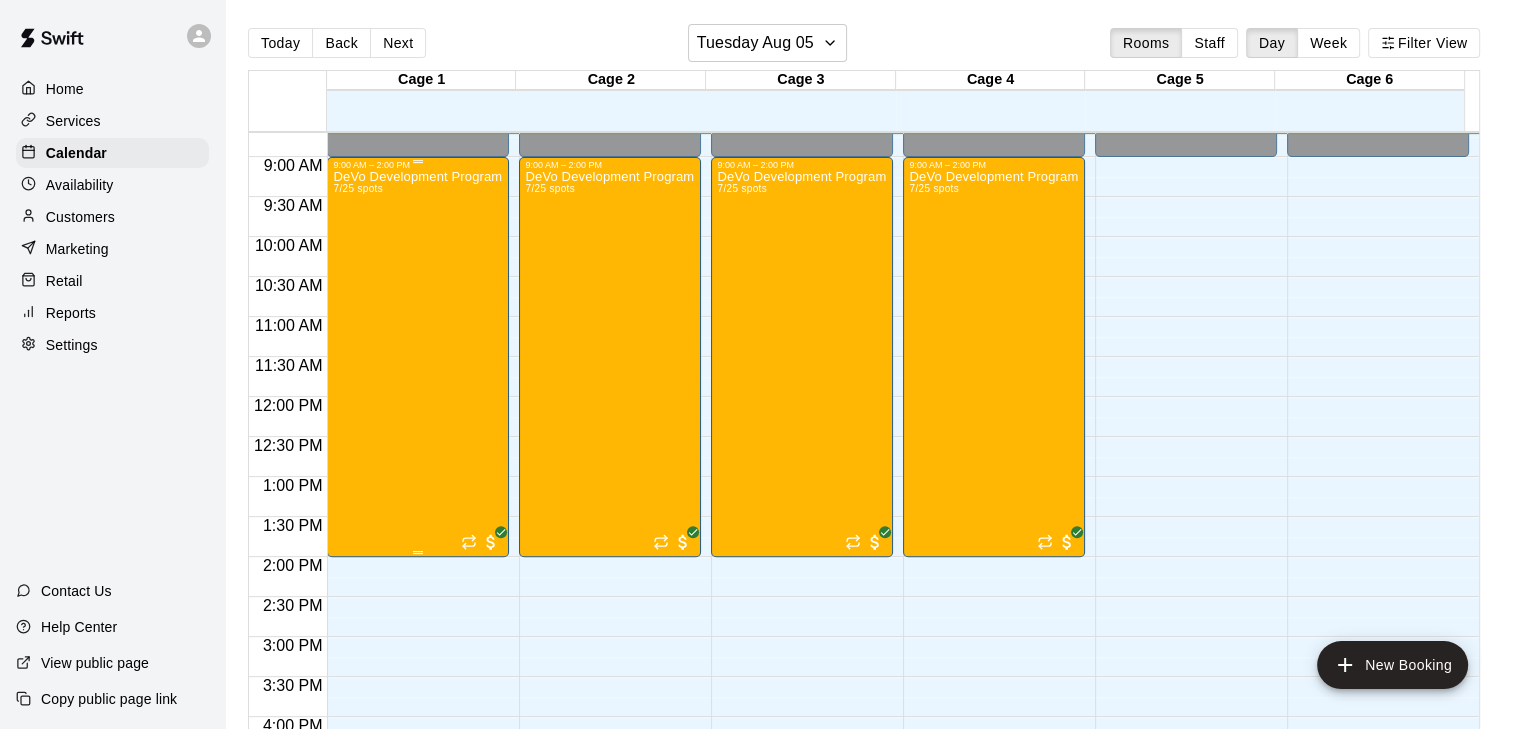 click on "DeVo Development Program 8/04-8/07 7/25 spots" at bounding box center (418, 534) 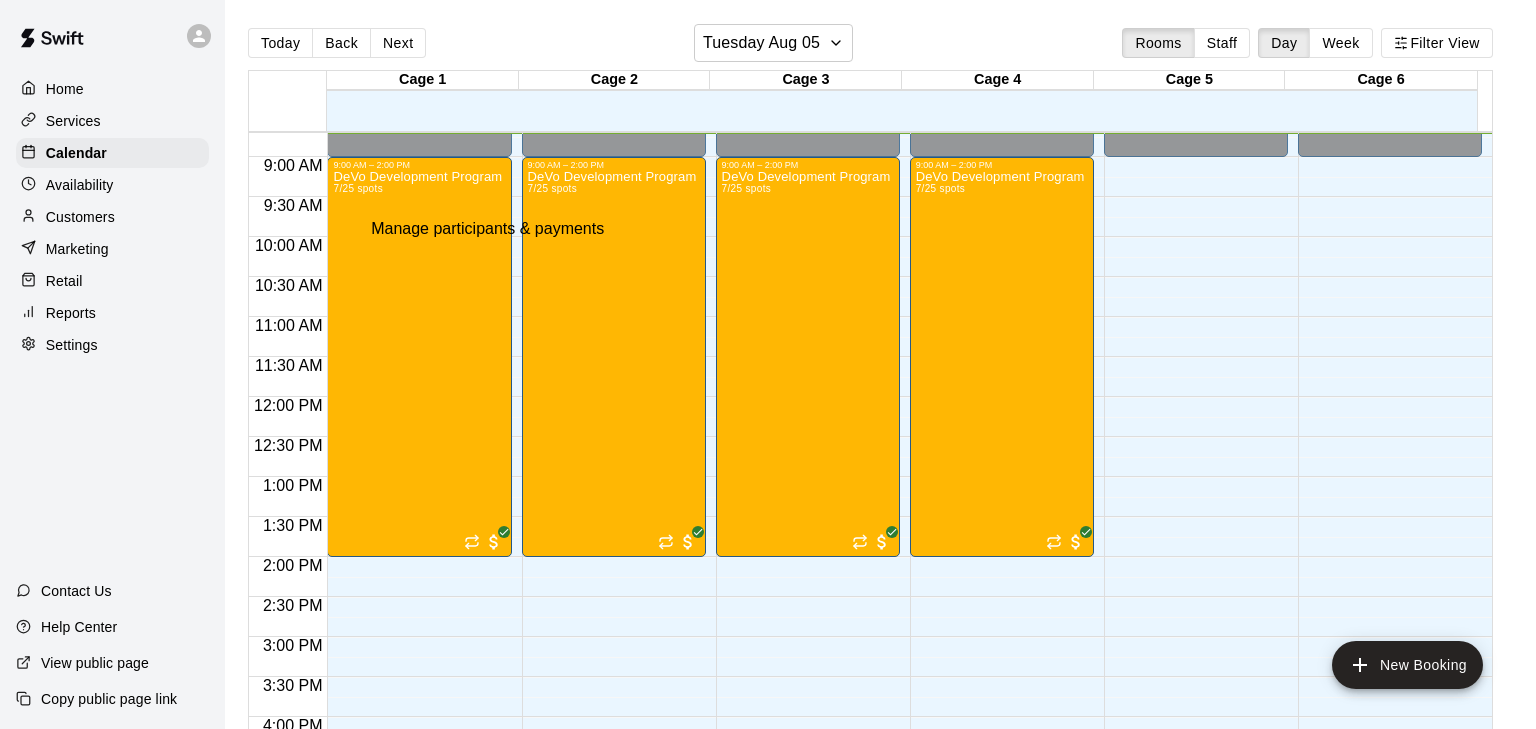 click at bounding box center (59, 776) 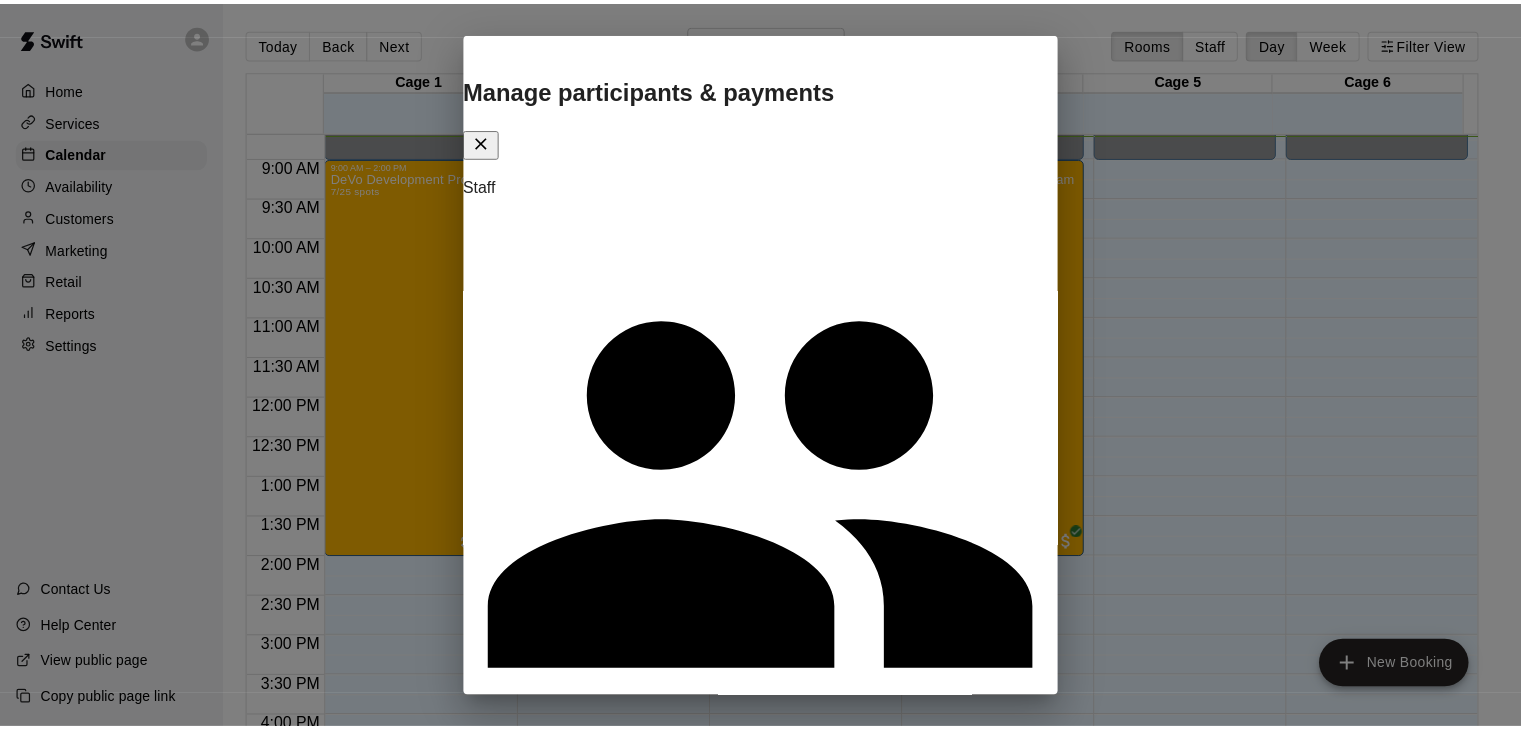 scroll, scrollTop: 197, scrollLeft: 0, axis: vertical 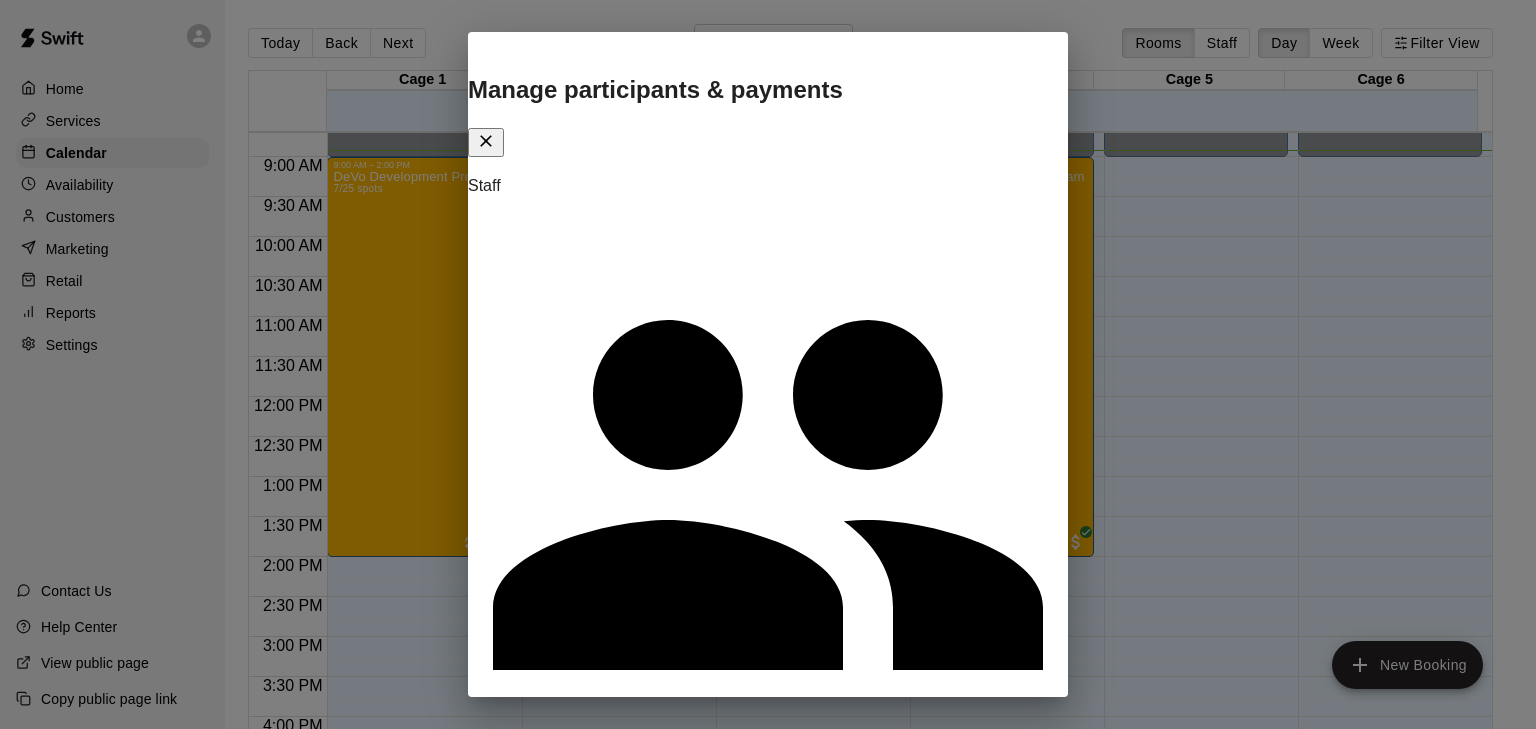 click 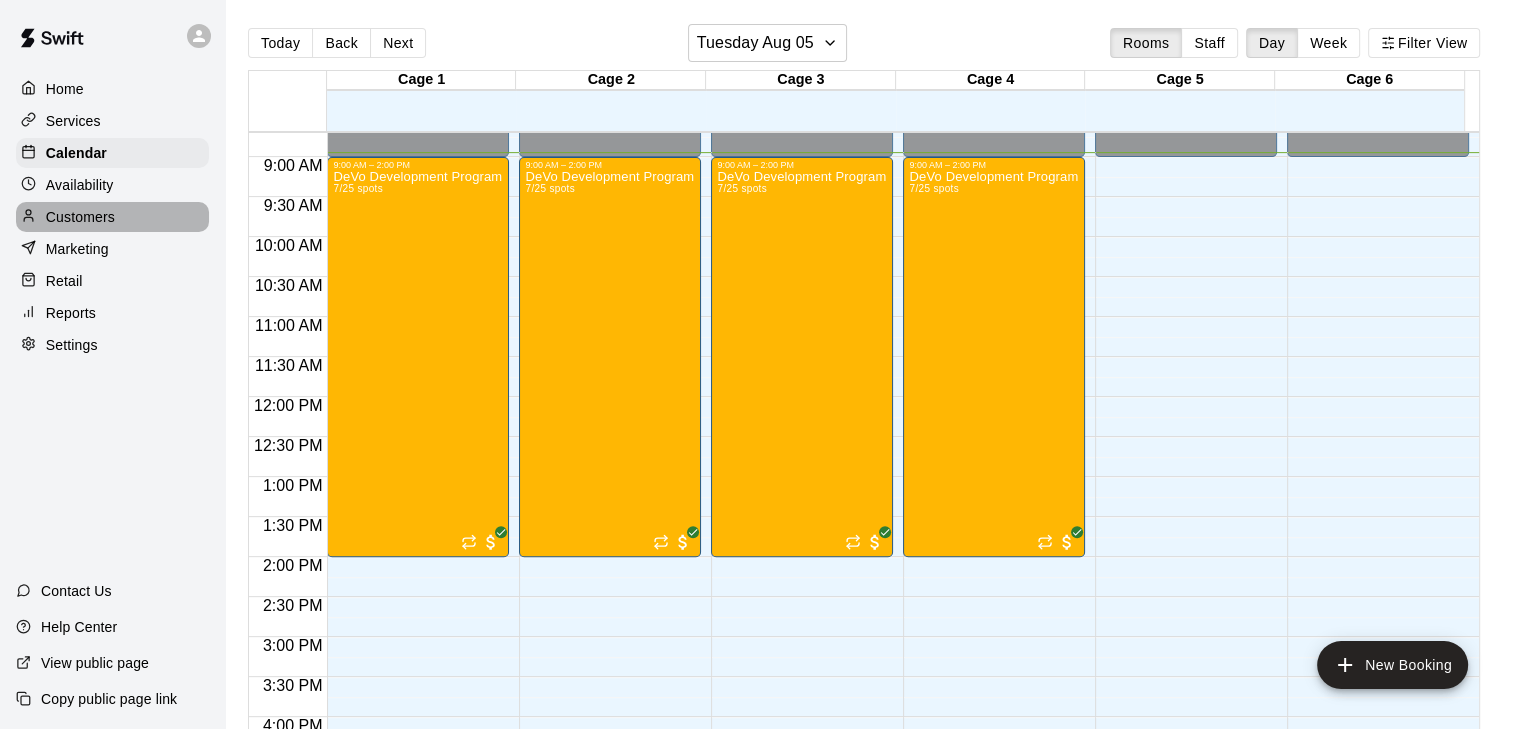 click on "Customers" at bounding box center [80, 217] 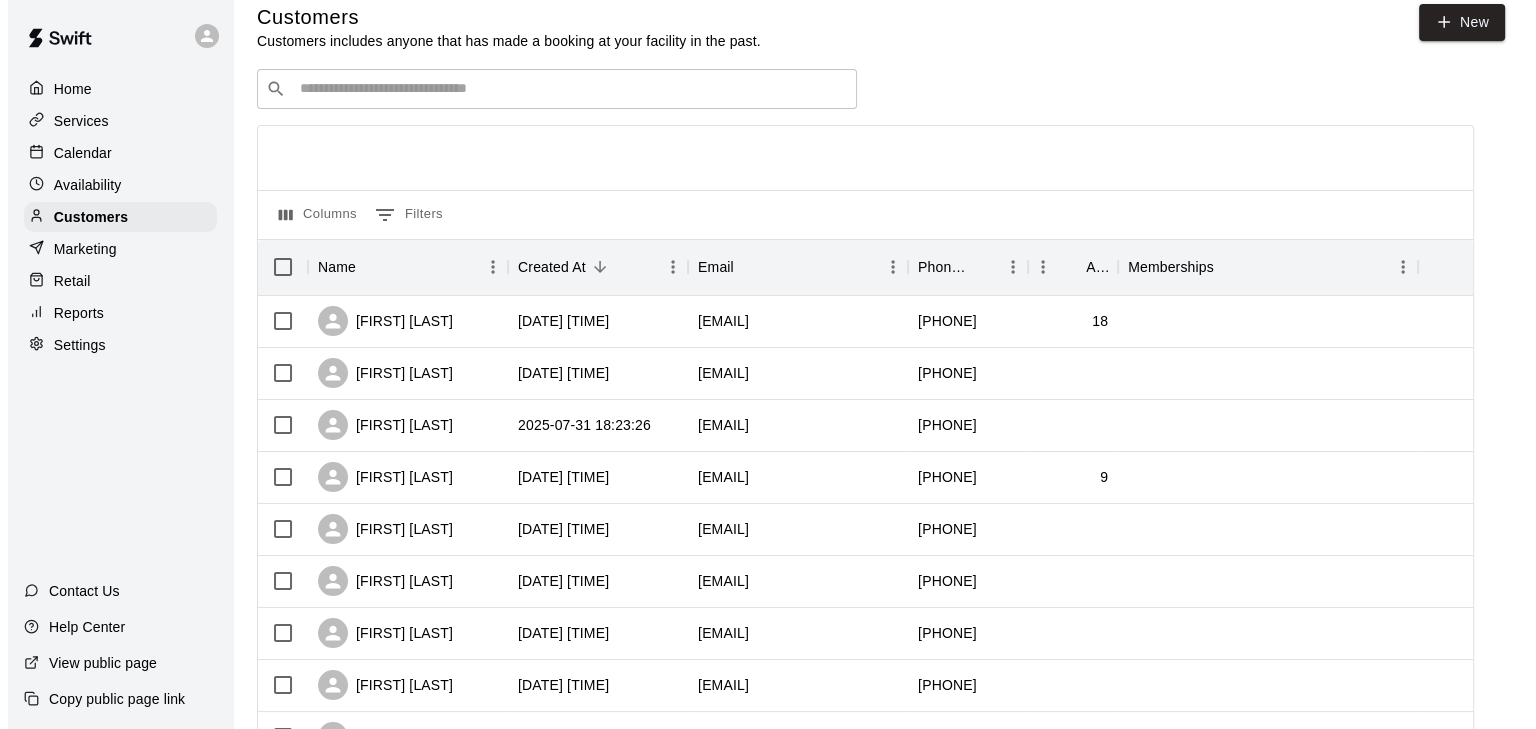 scroll, scrollTop: 0, scrollLeft: 0, axis: both 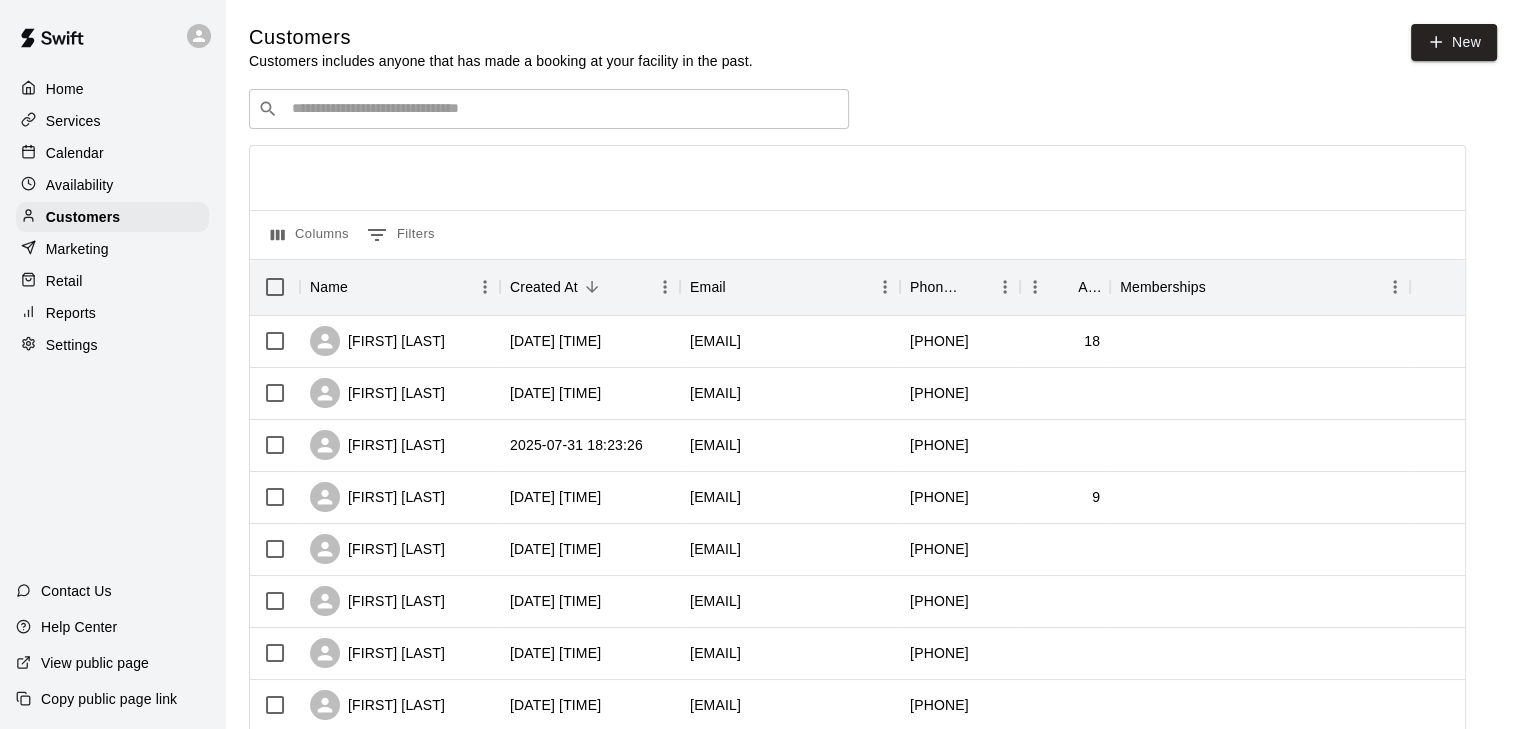 click at bounding box center [563, 109] 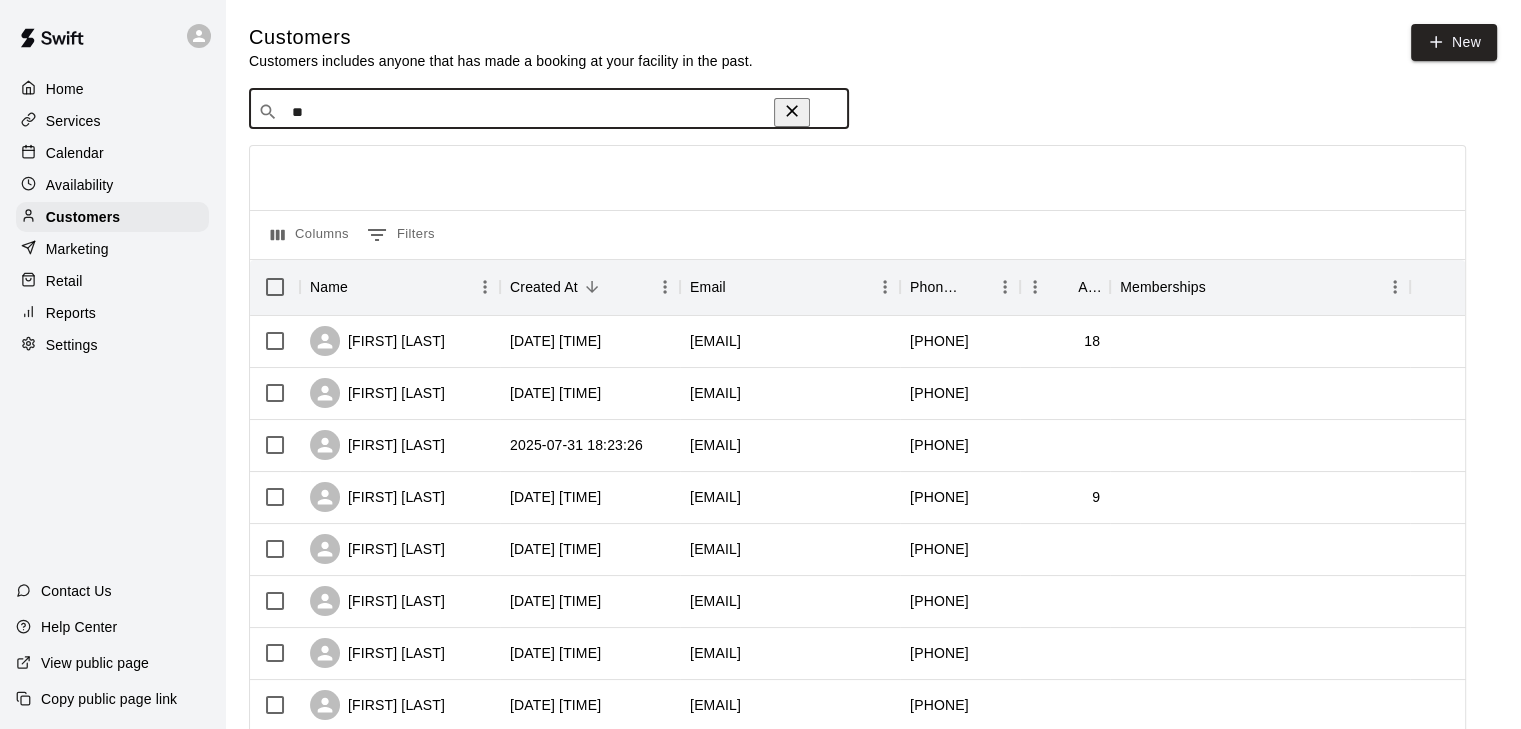type on "***" 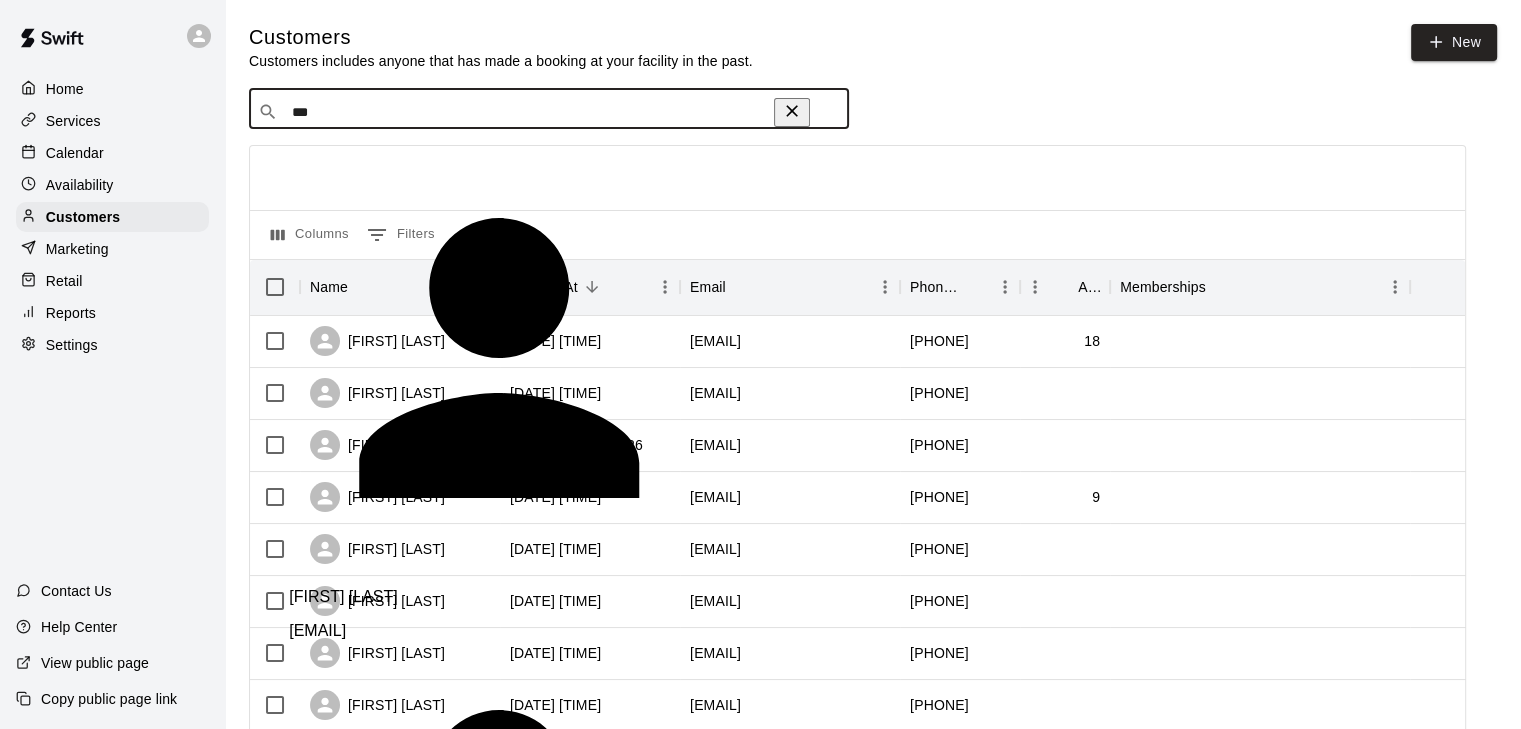 click on "[FIRST] [LAST]" at bounding box center (343, 597) 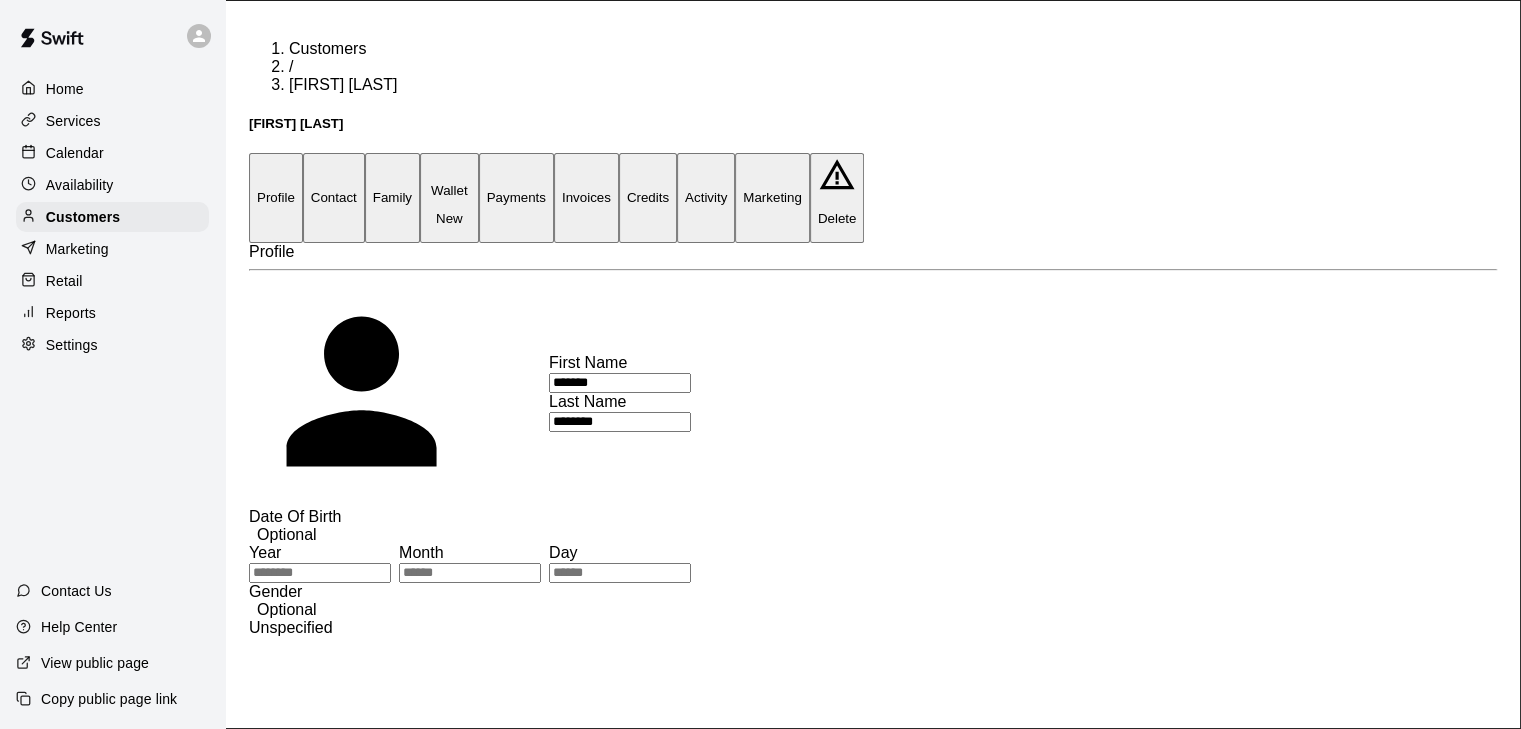 click on "Invoices" at bounding box center (586, 197) 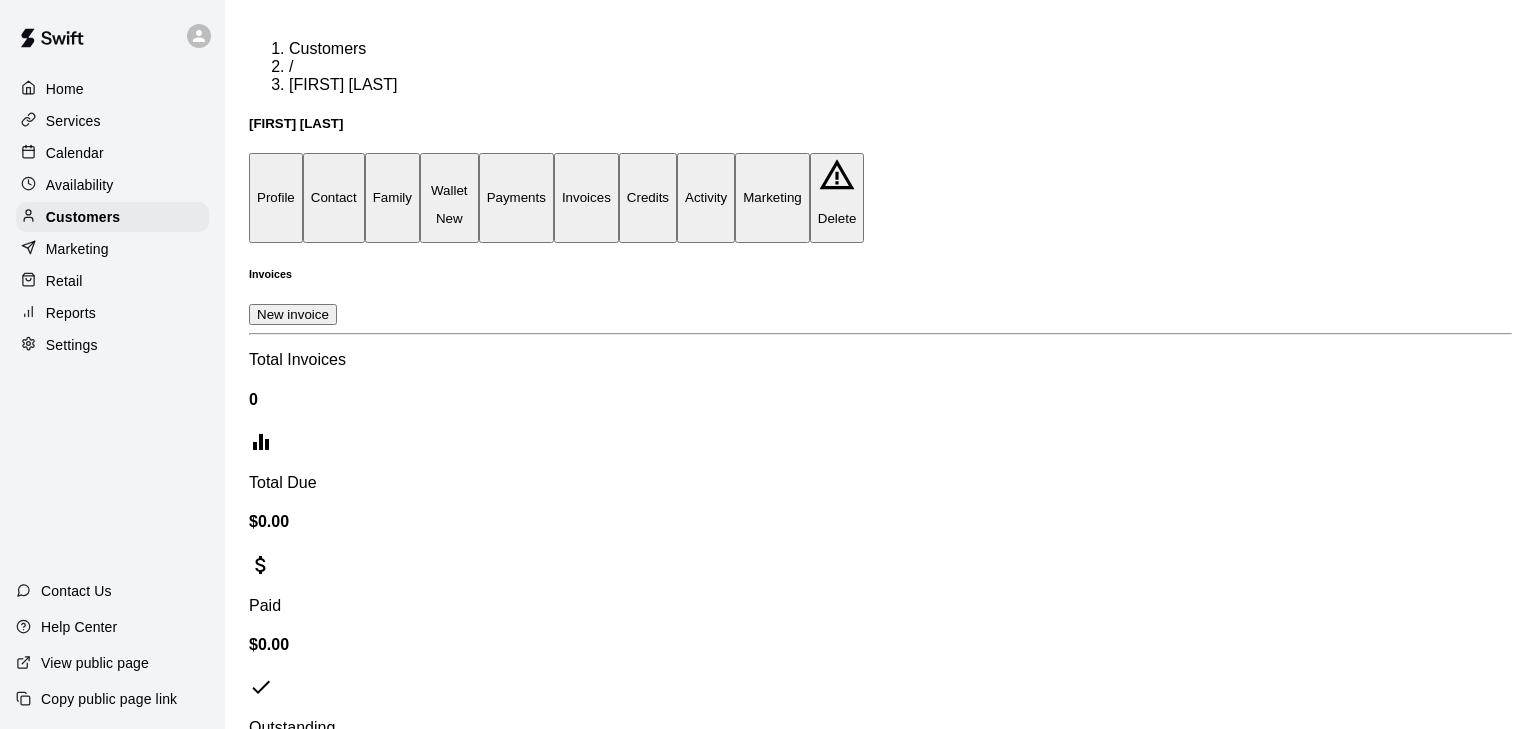 click on "New invoice" at bounding box center [293, 314] 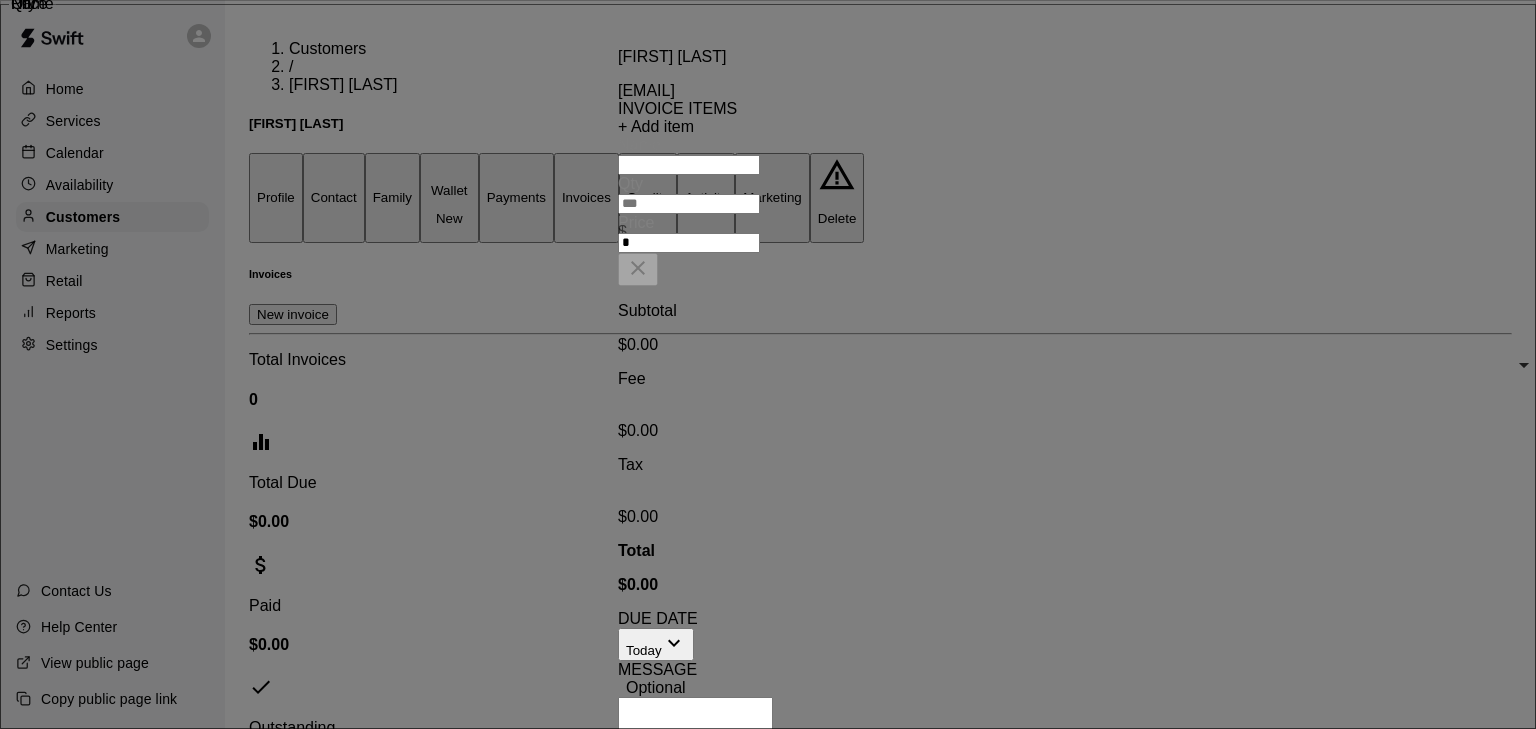 scroll, scrollTop: 0, scrollLeft: 0, axis: both 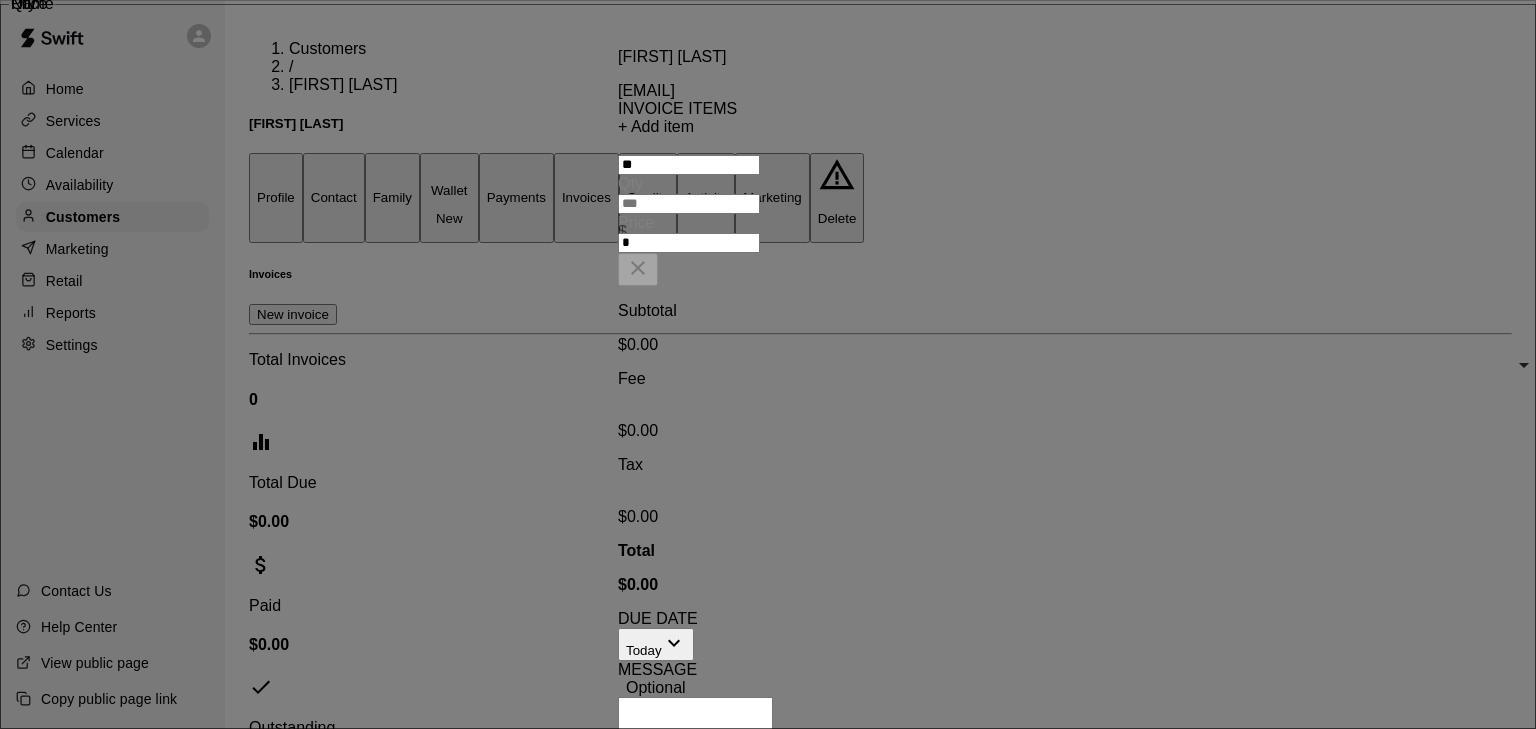 type on "*" 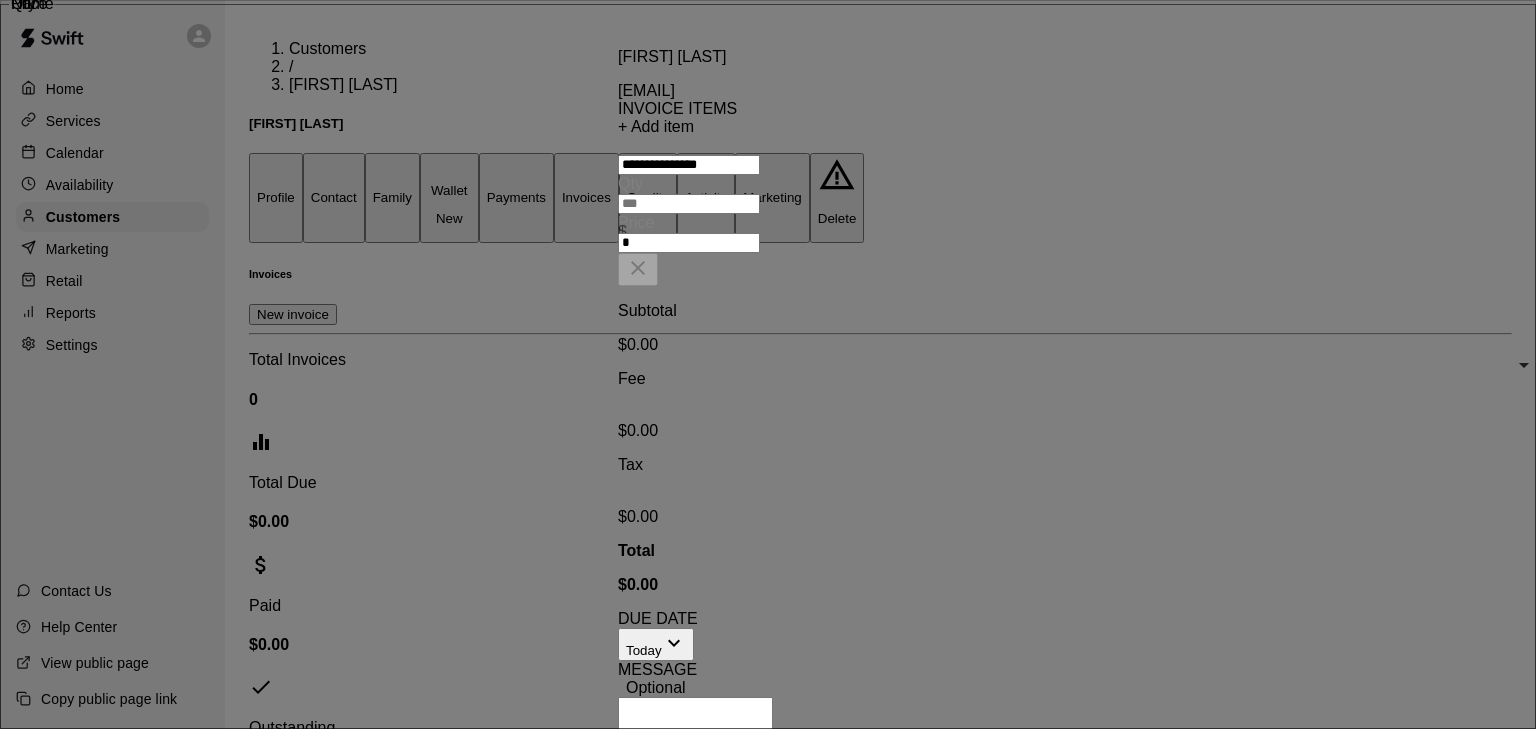scroll, scrollTop: 0, scrollLeft: 0, axis: both 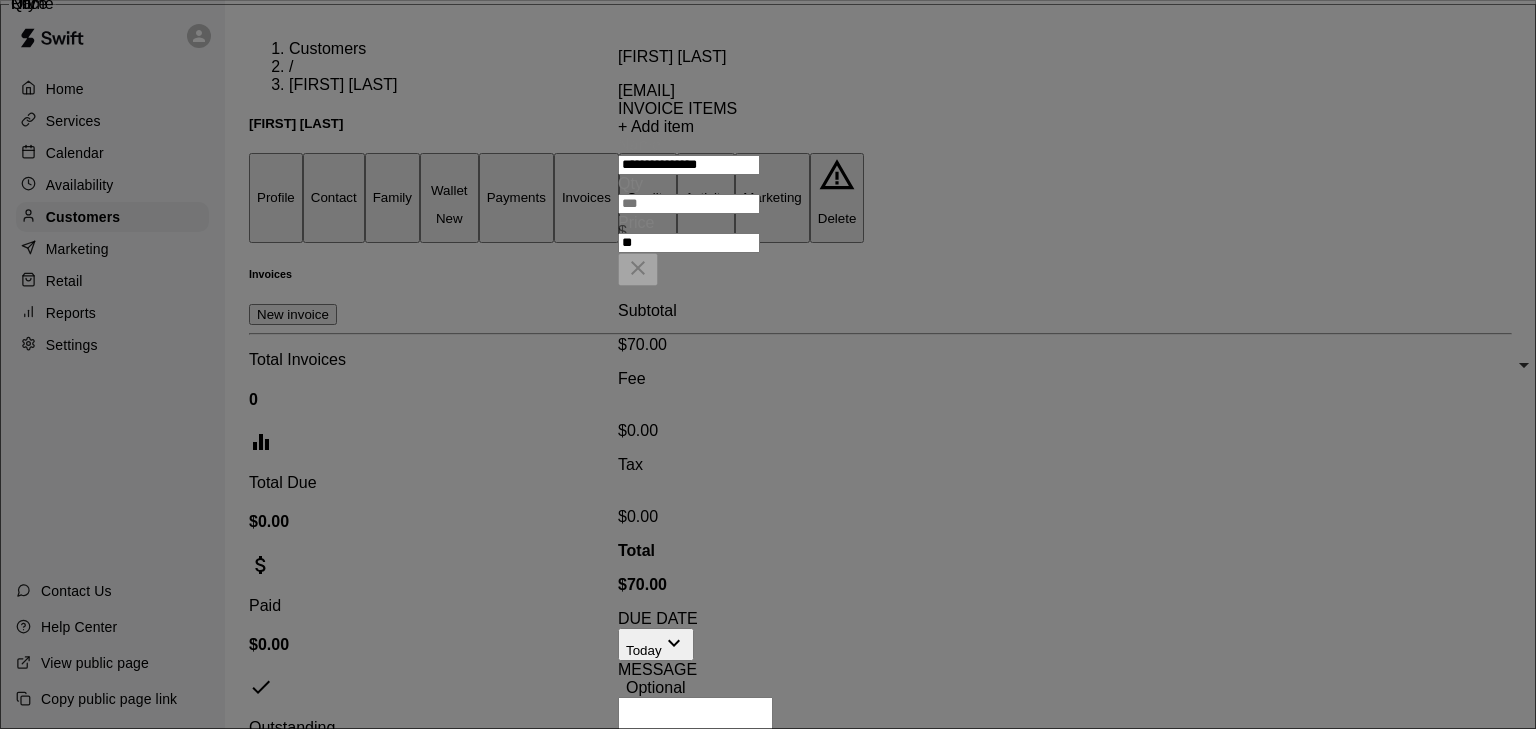 type on "**" 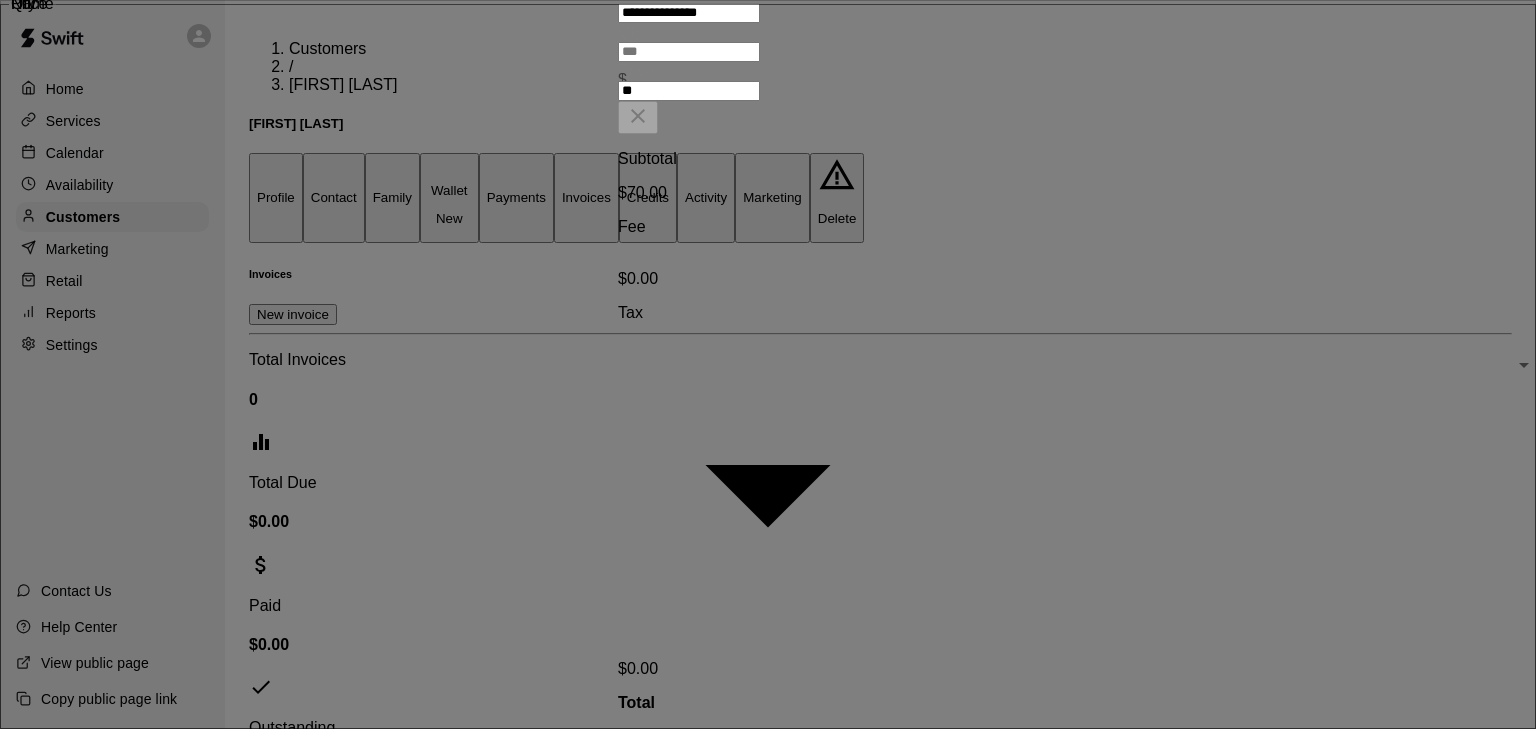 click on "Sales Tax  ( 8.7 %)" at bounding box center (788, 911) 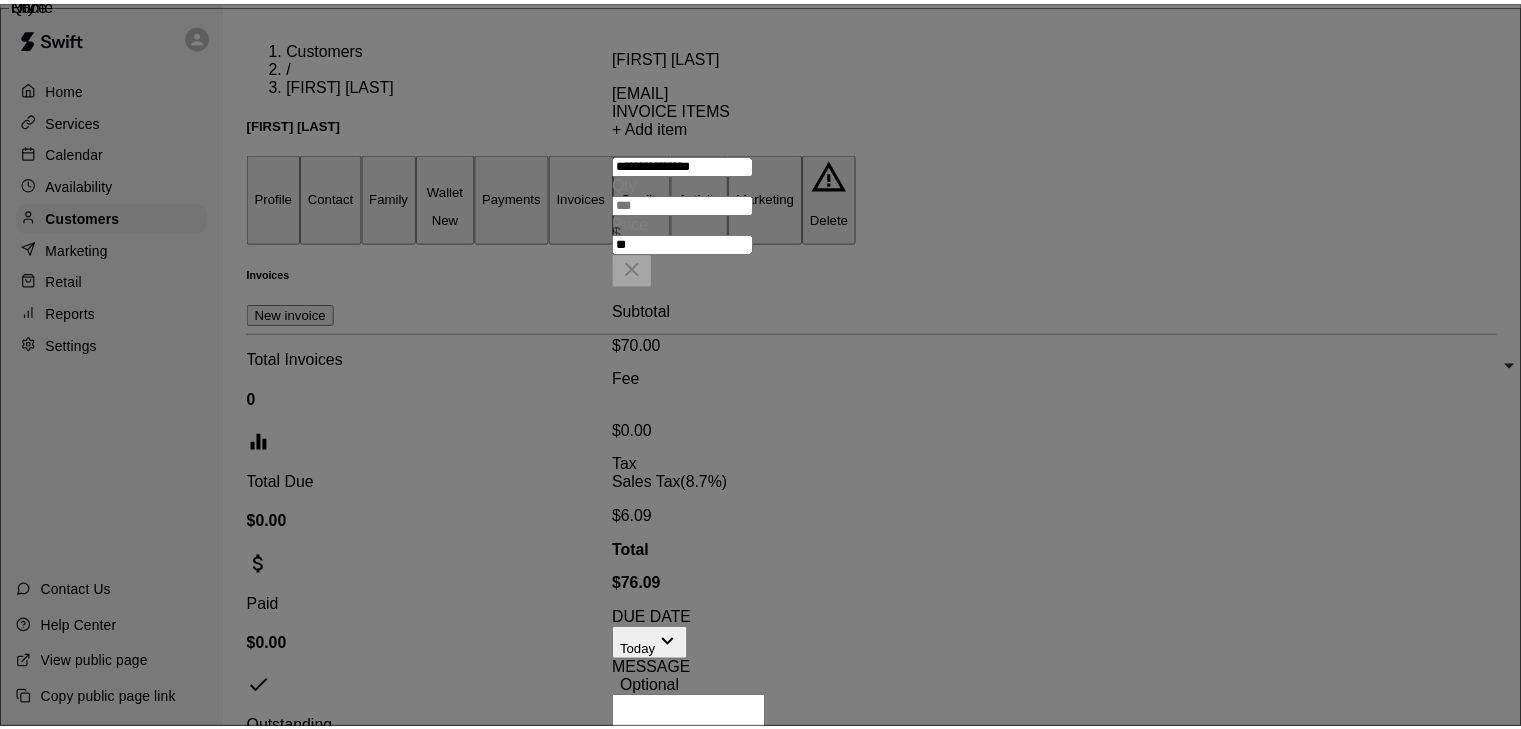 scroll, scrollTop: 0, scrollLeft: 0, axis: both 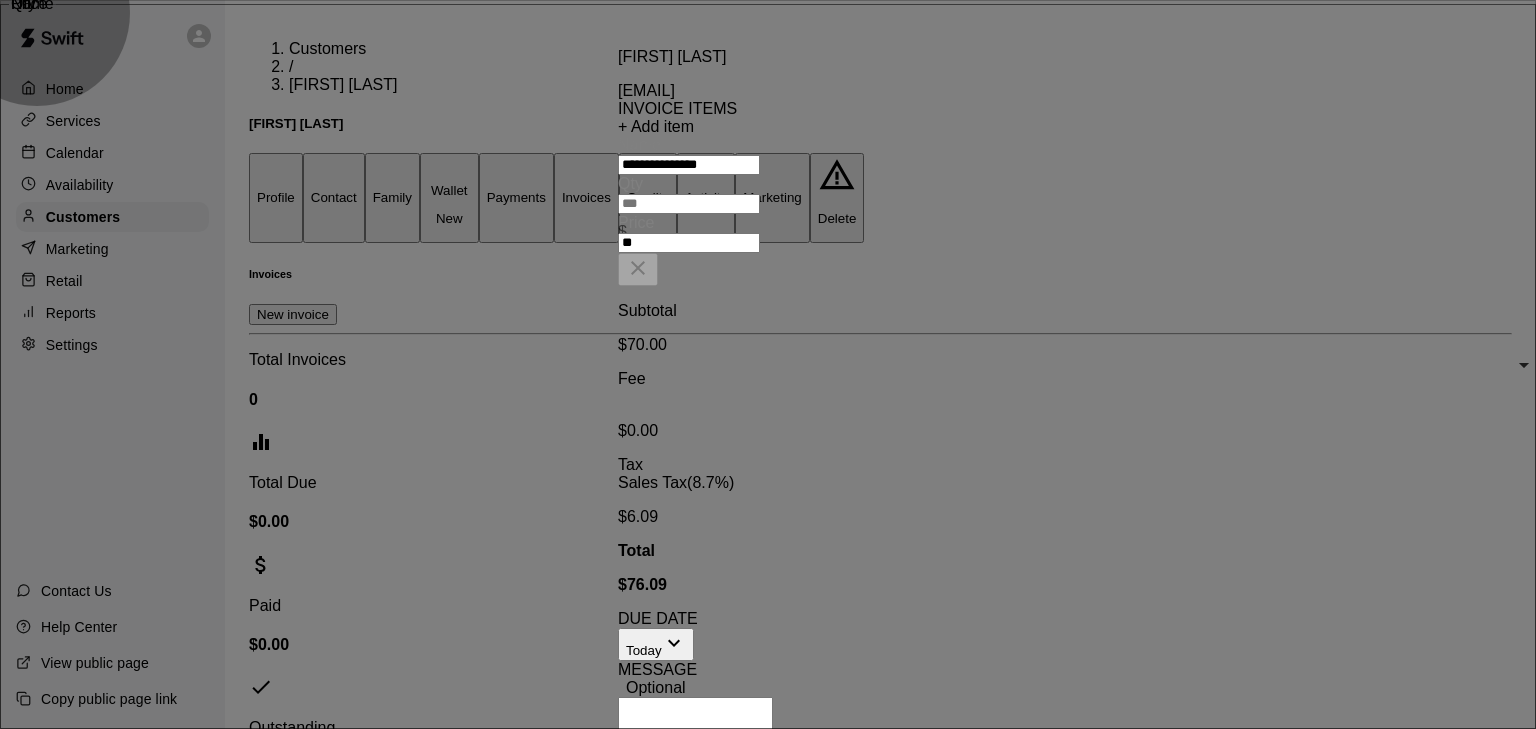 click on "Create invoice" at bounding box center (745, 1033) 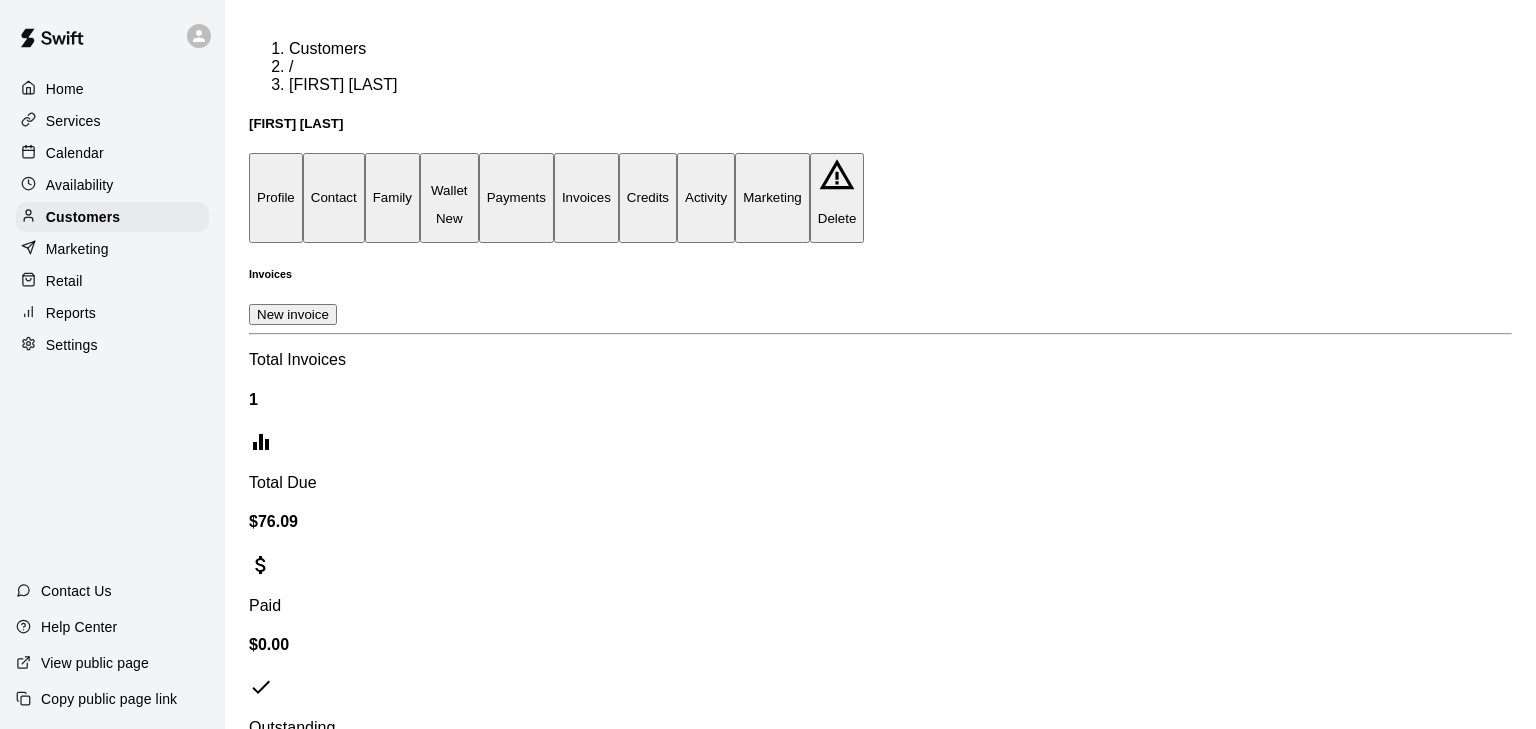 click on "..." at bounding box center (308, 1377) 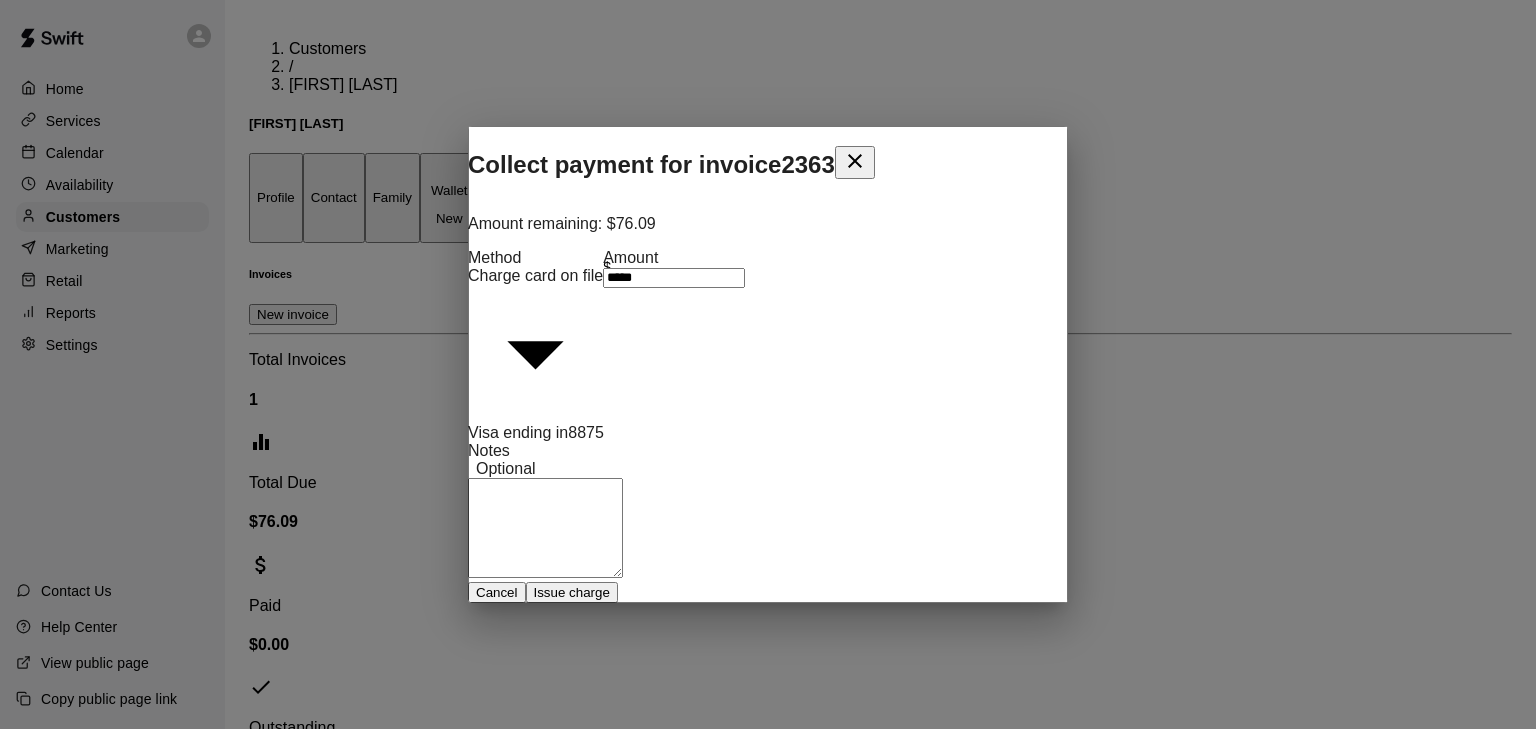 click on "Issue charge" at bounding box center [572, 592] 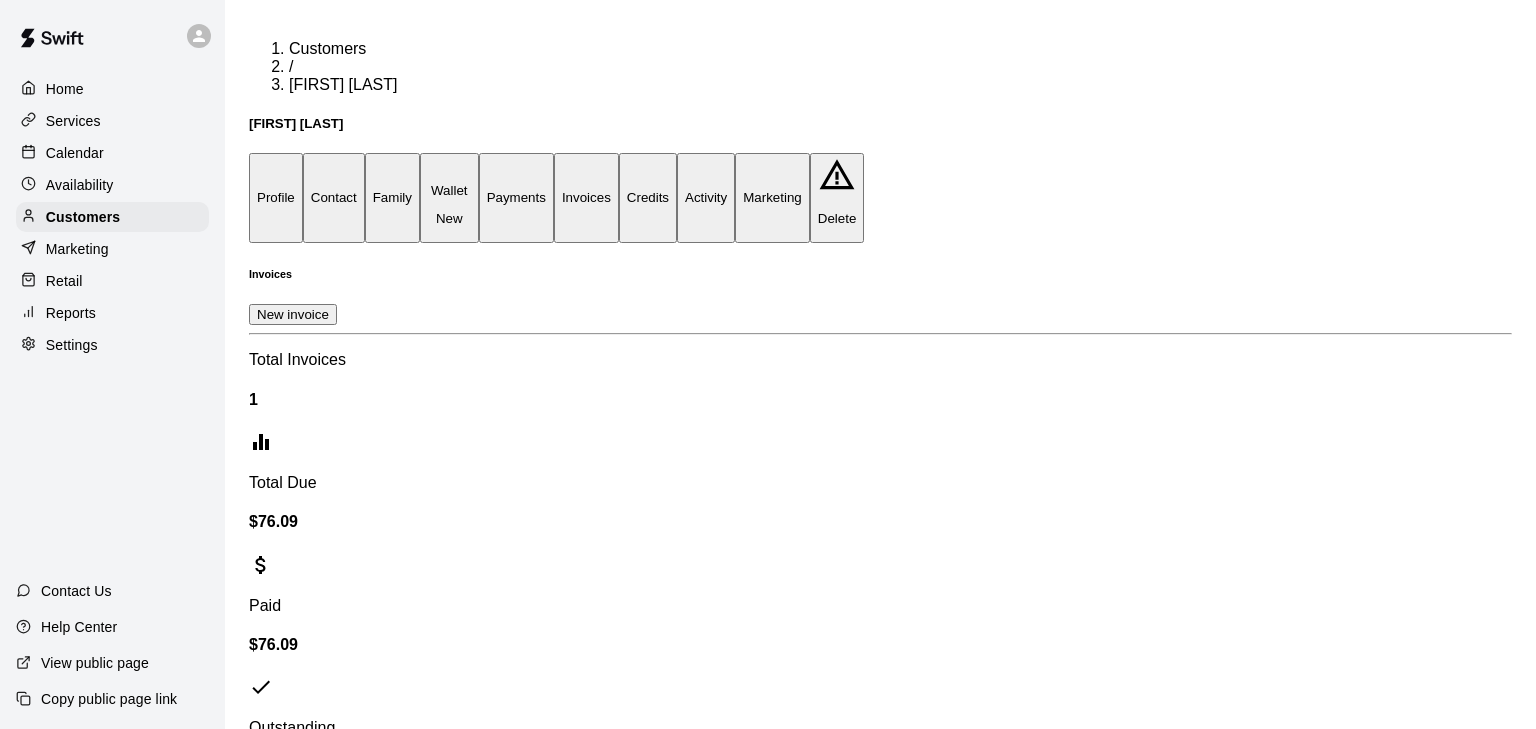 click on "Calendar" at bounding box center (75, 153) 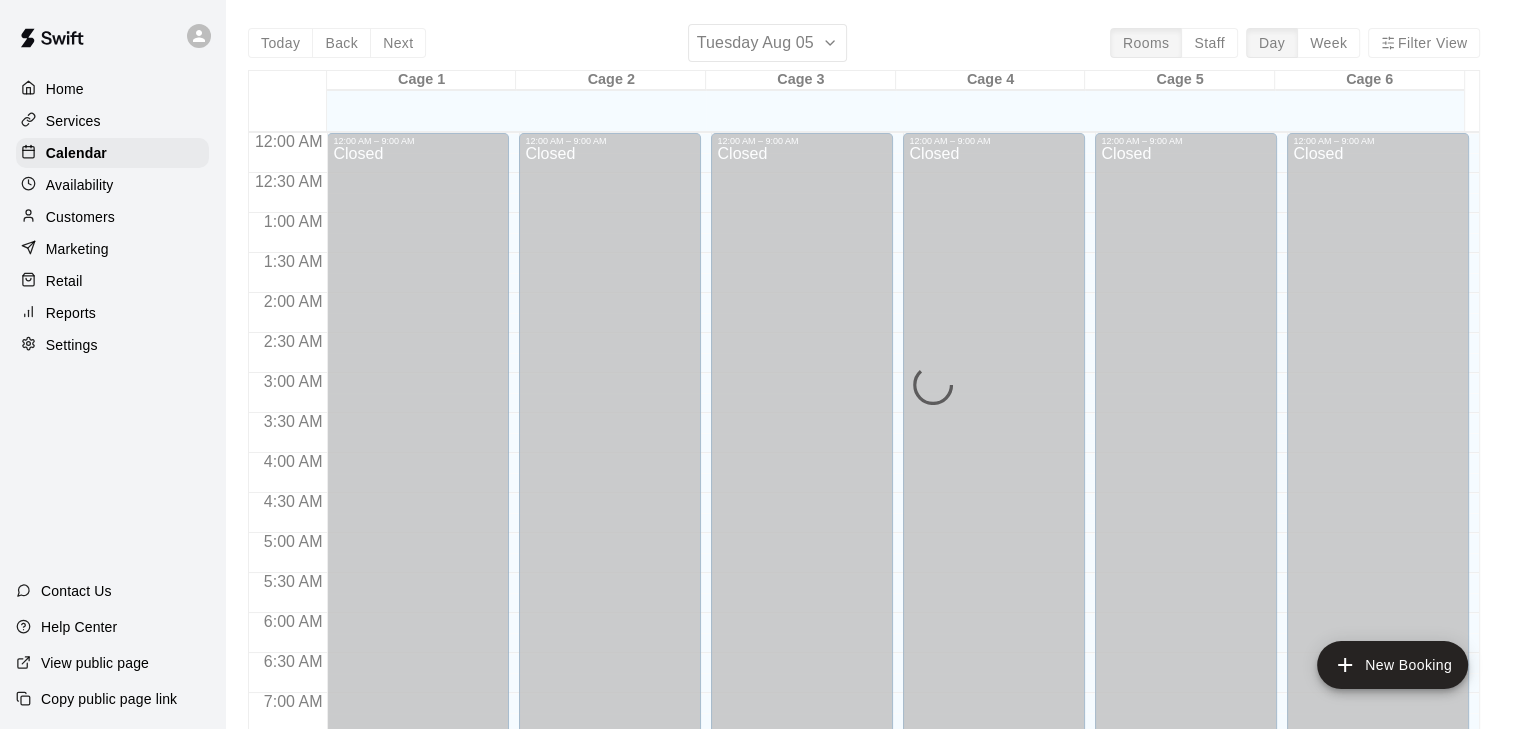 scroll, scrollTop: 716, scrollLeft: 0, axis: vertical 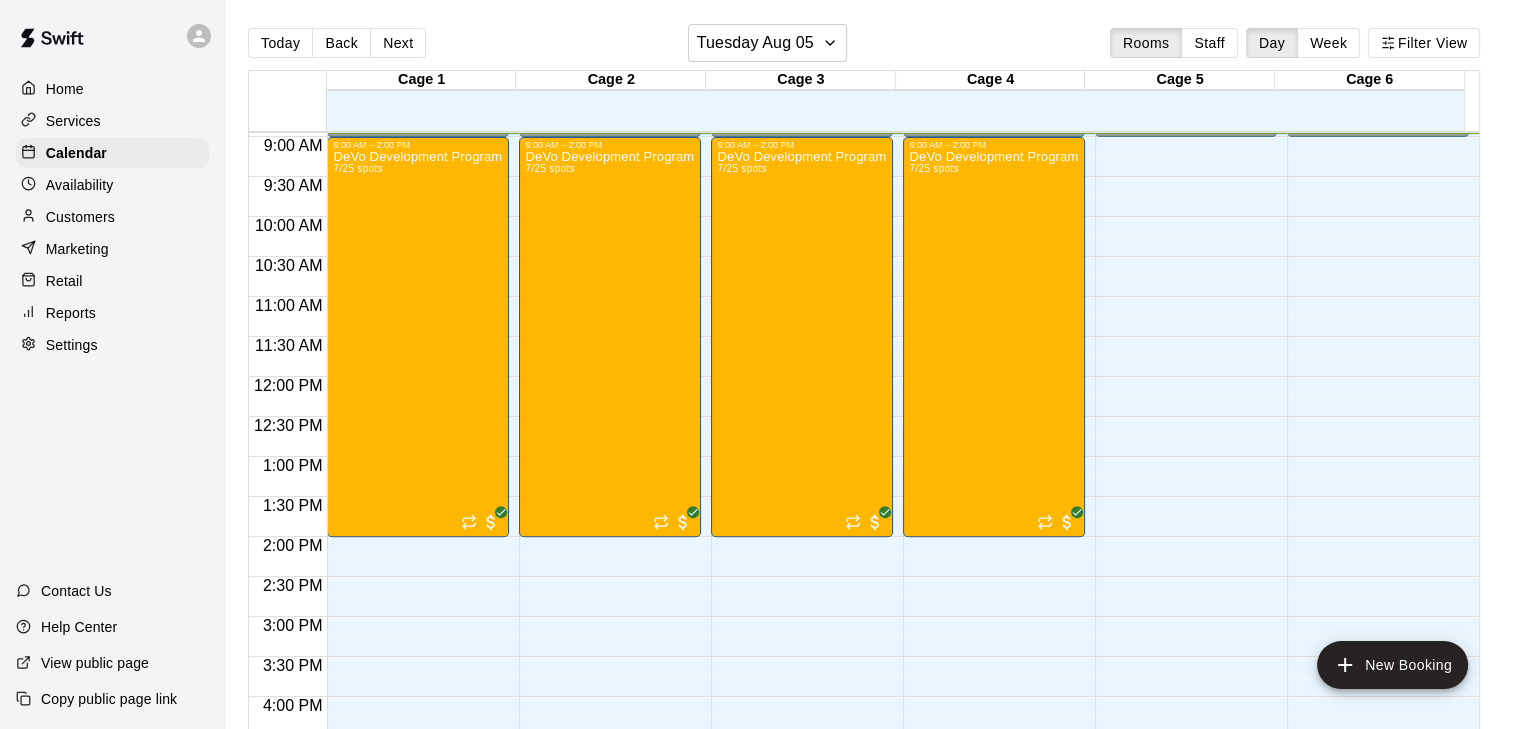 click on "Customers" at bounding box center (80, 217) 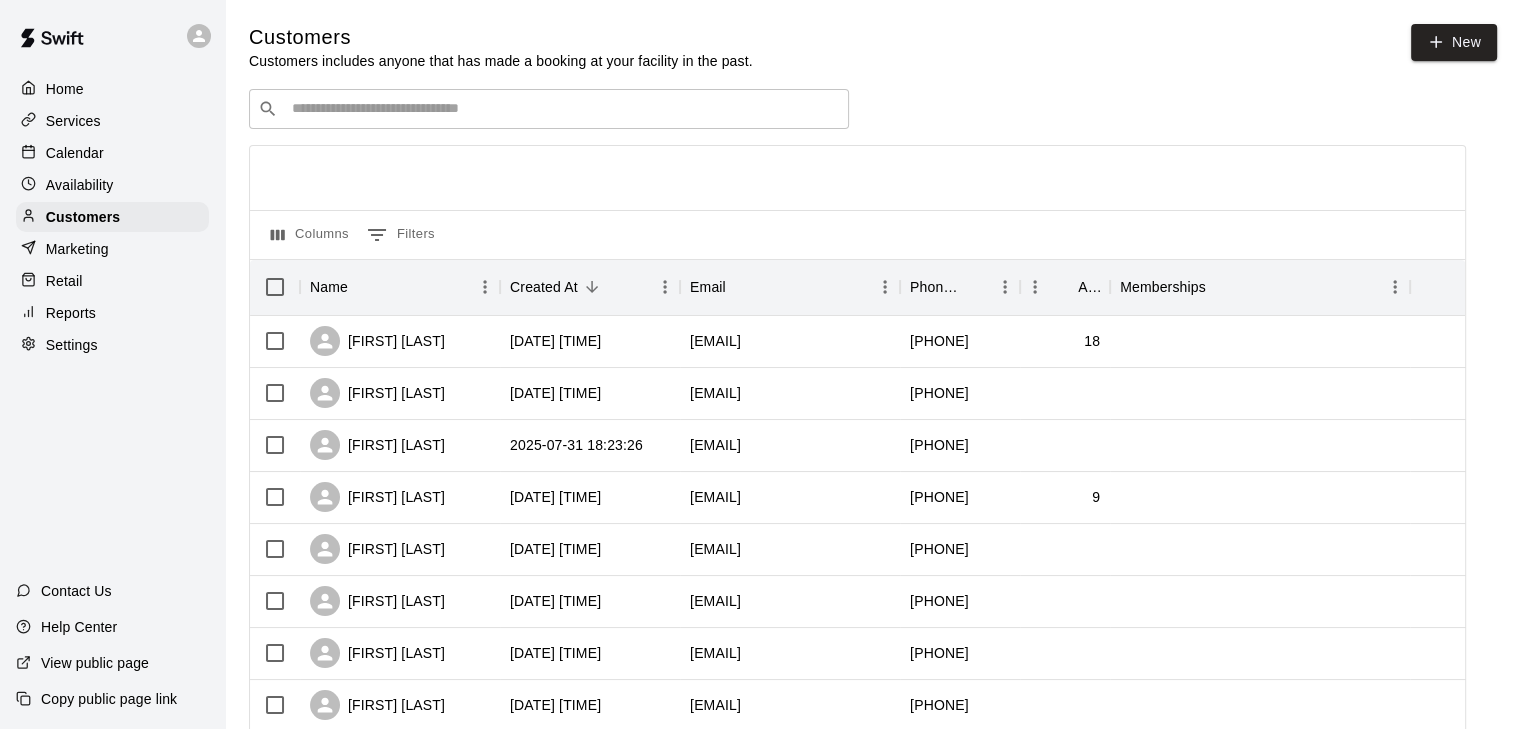 click at bounding box center [563, 109] 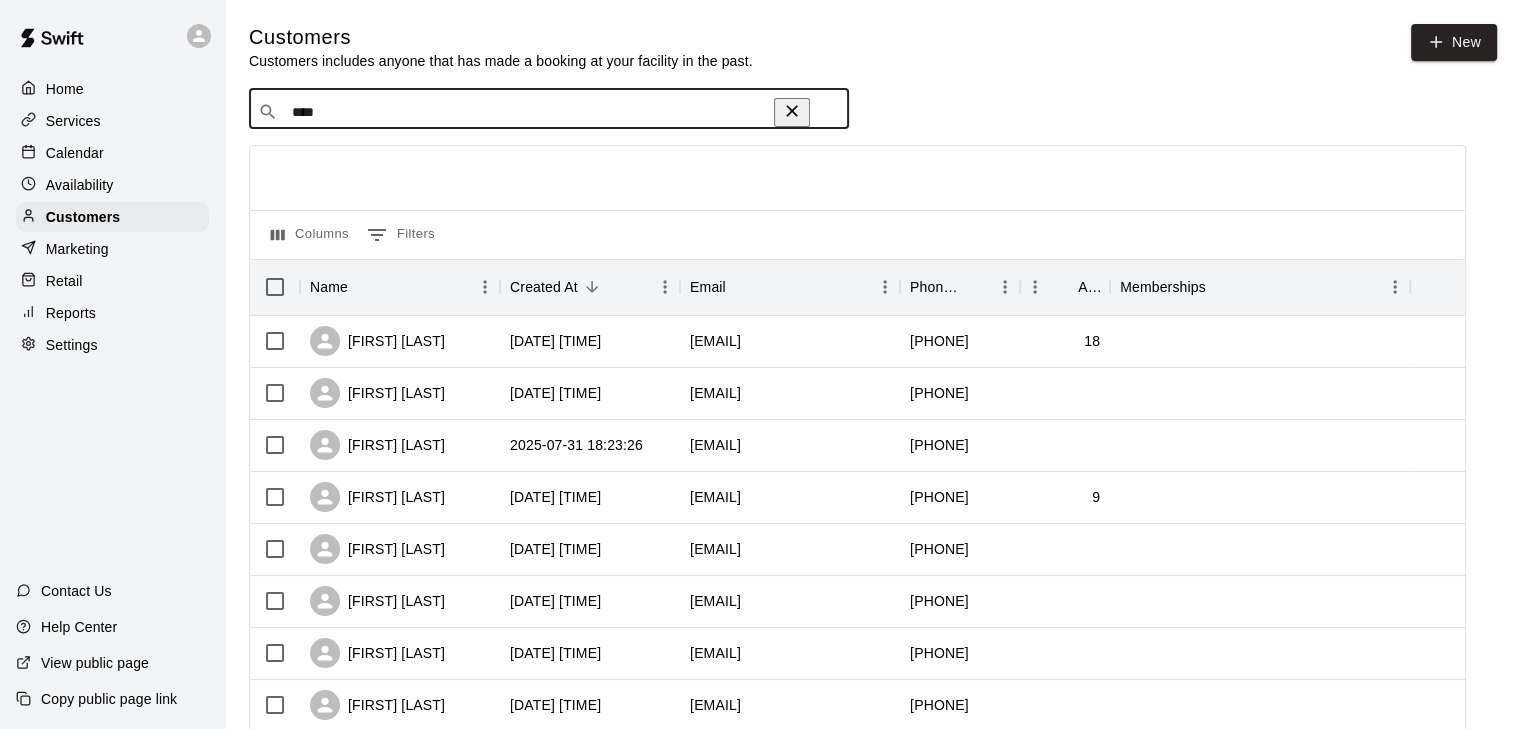 type on "*****" 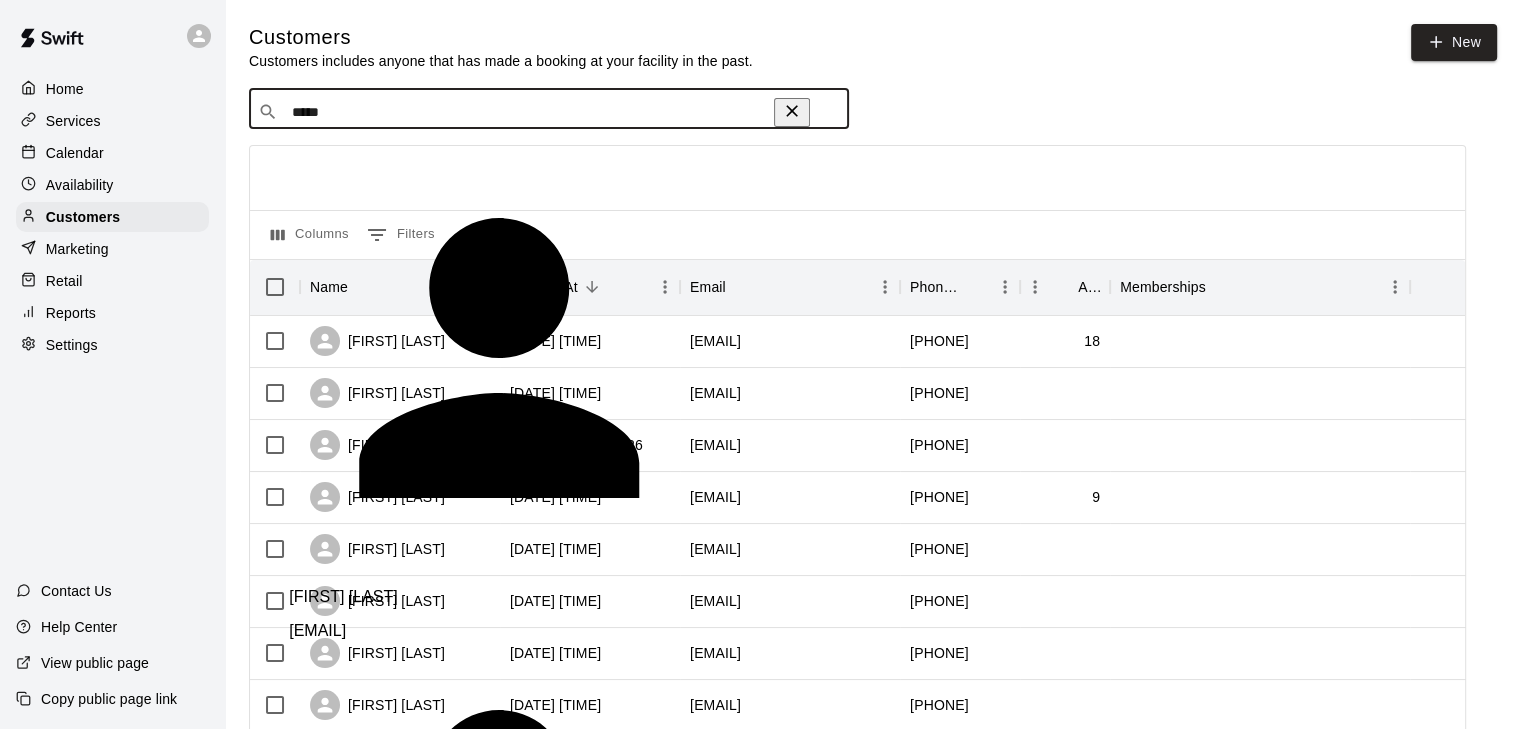 click on "[FIRST] [LAST]" at bounding box center [343, 1089] 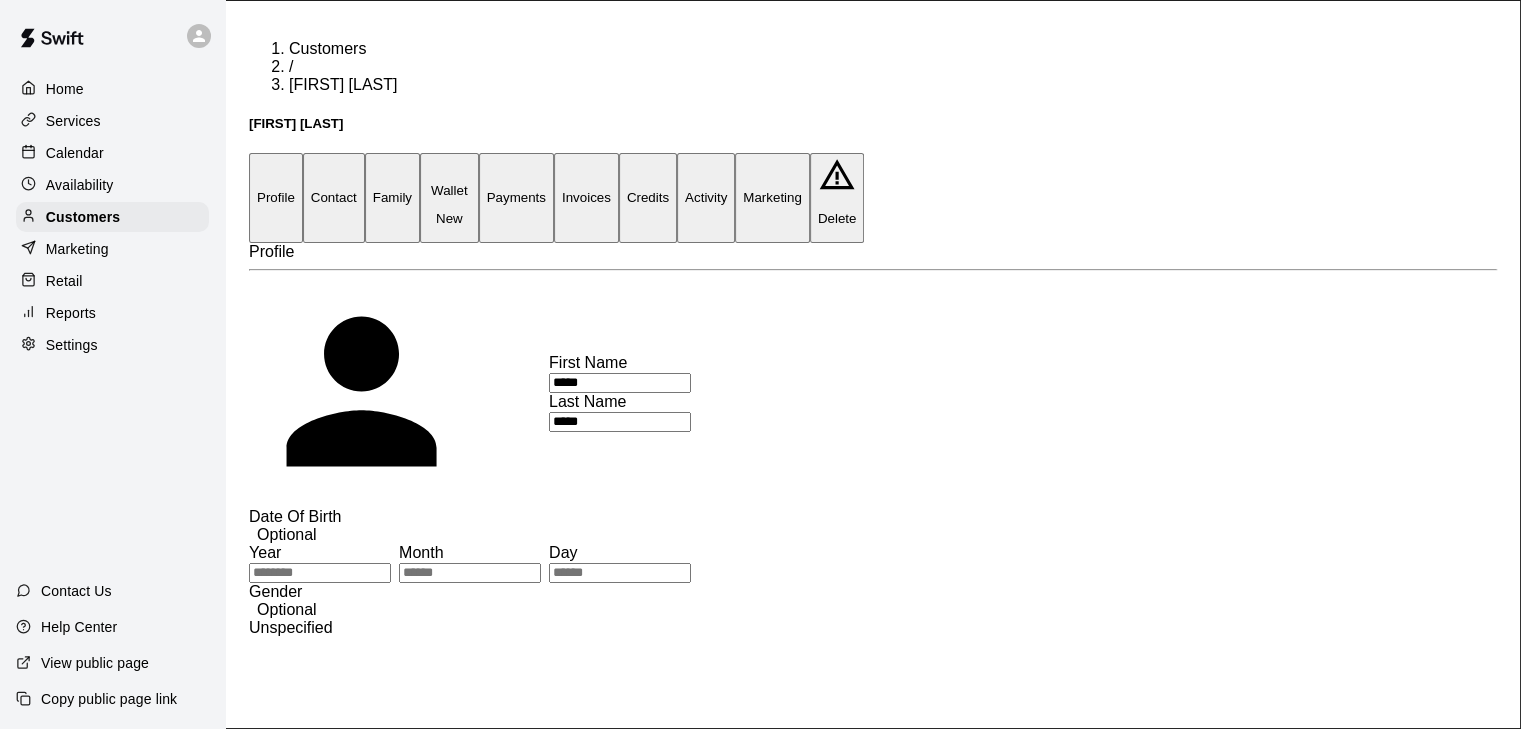 click on "Credits" at bounding box center (648, 197) 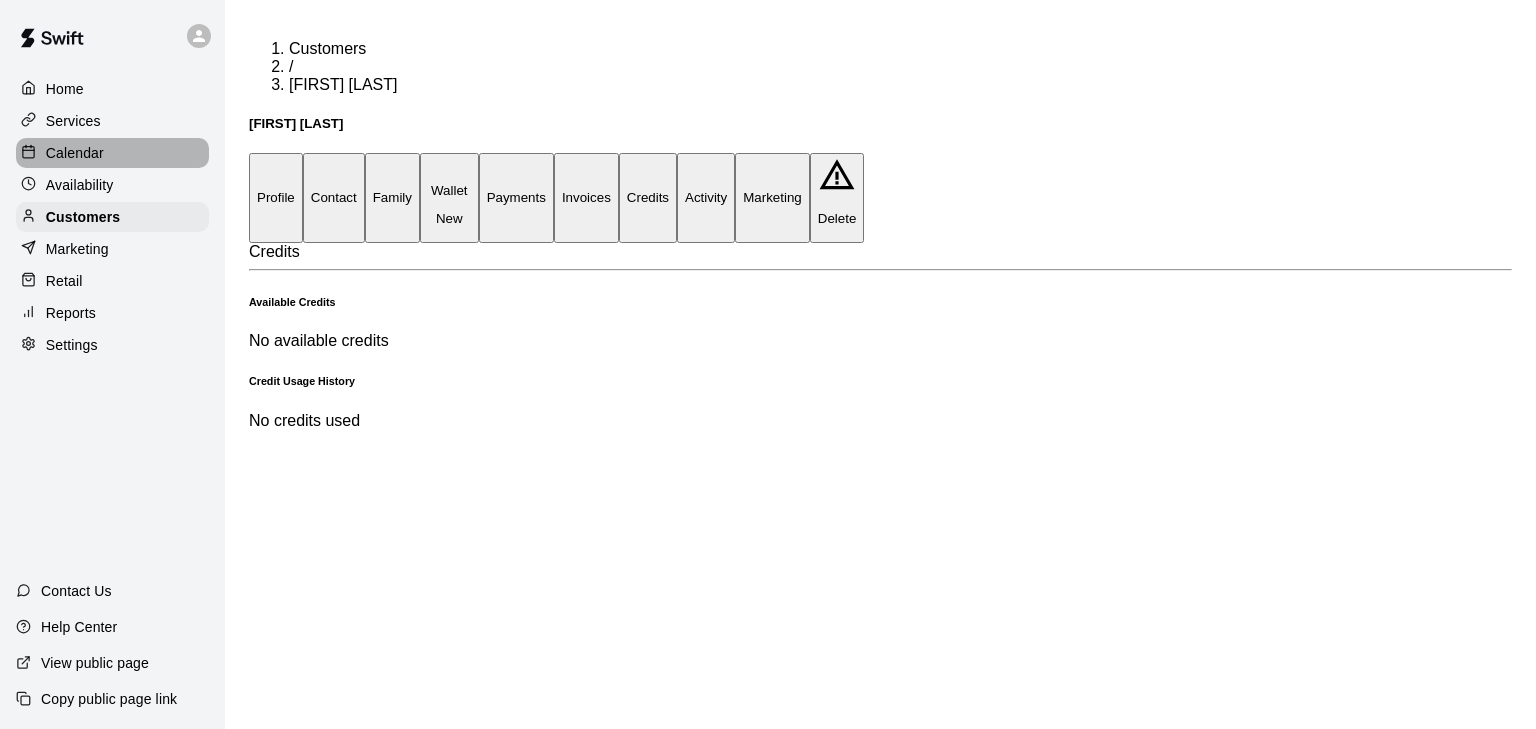 click on "Calendar" at bounding box center (112, 153) 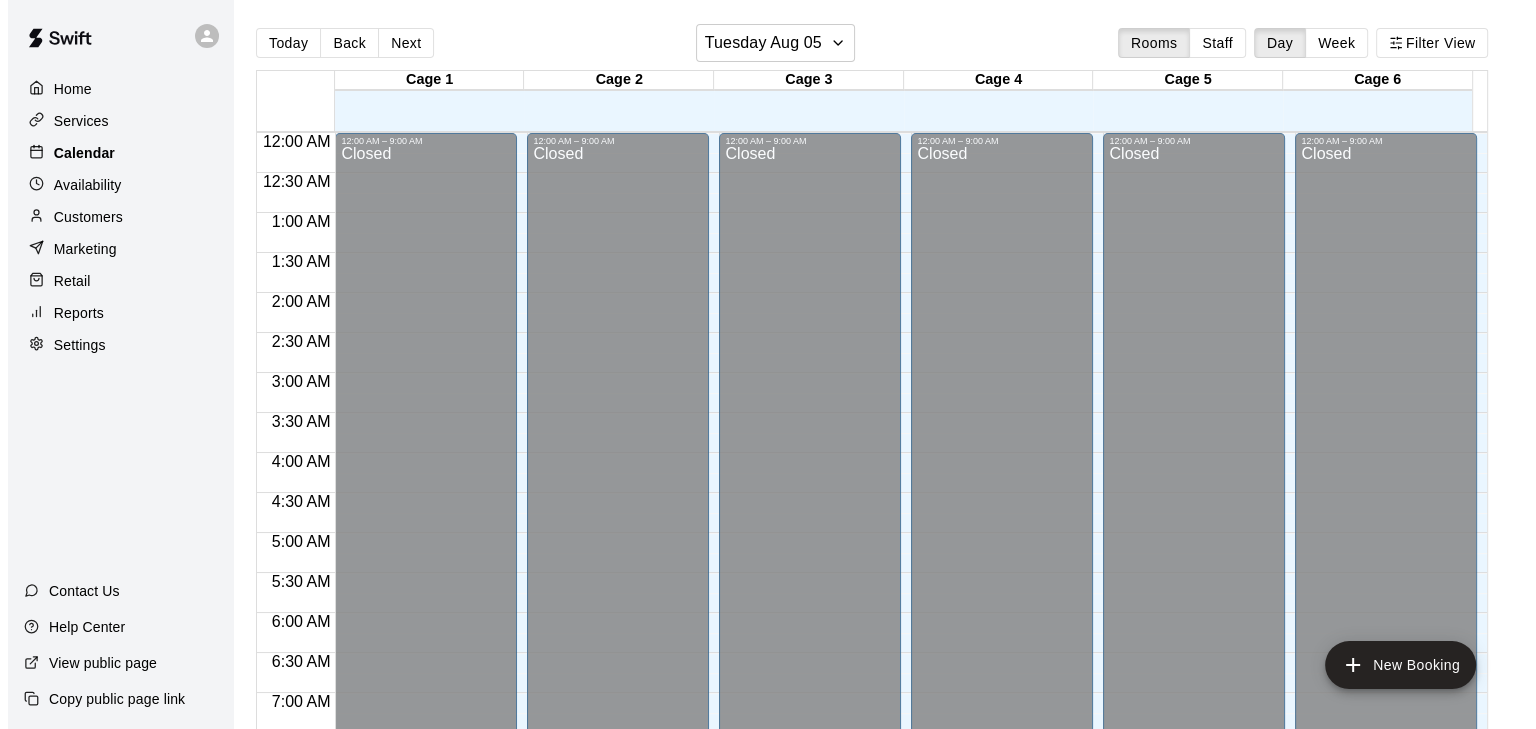 scroll, scrollTop: 718, scrollLeft: 0, axis: vertical 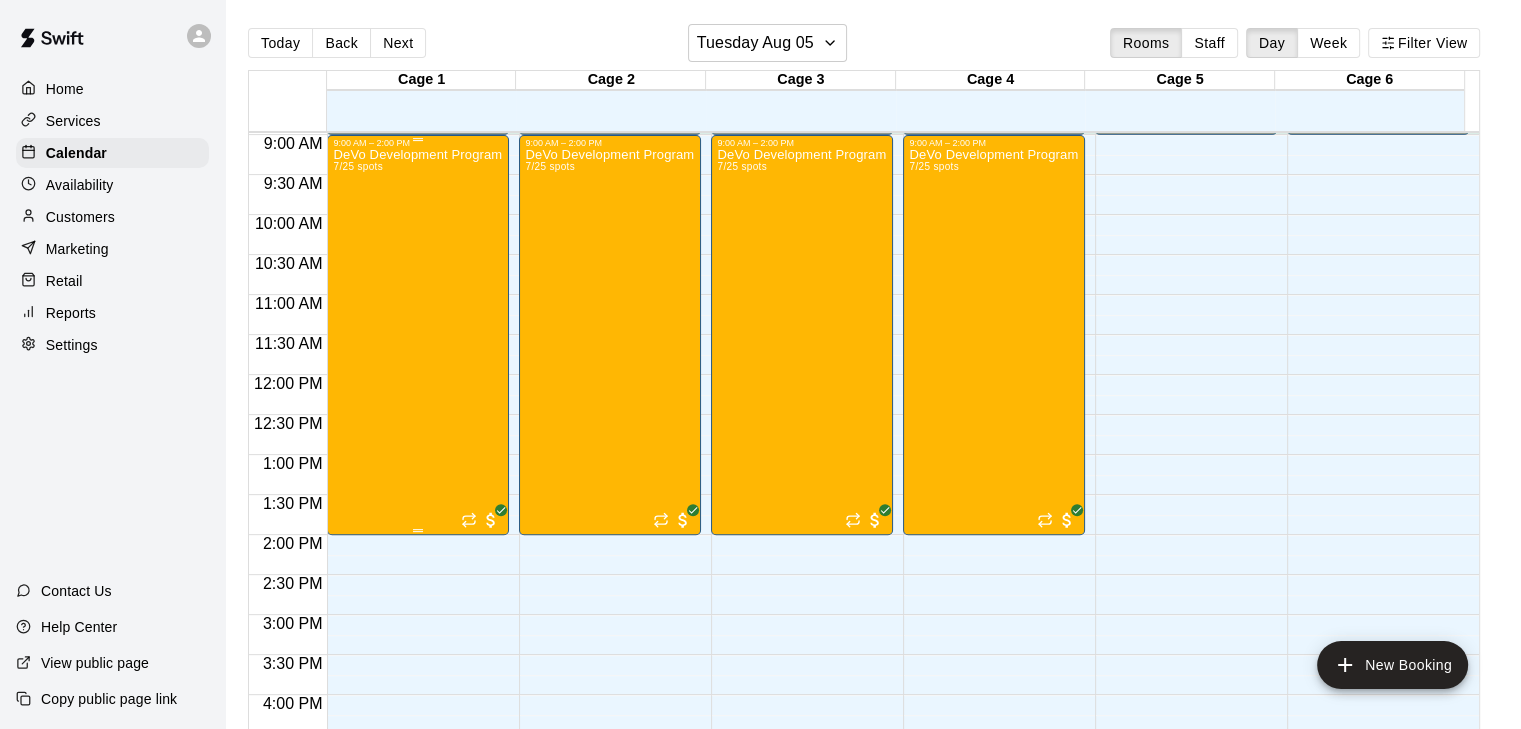 click on "DeVo Development Program 8/04-8/07 7/25 spots" at bounding box center (418, 512) 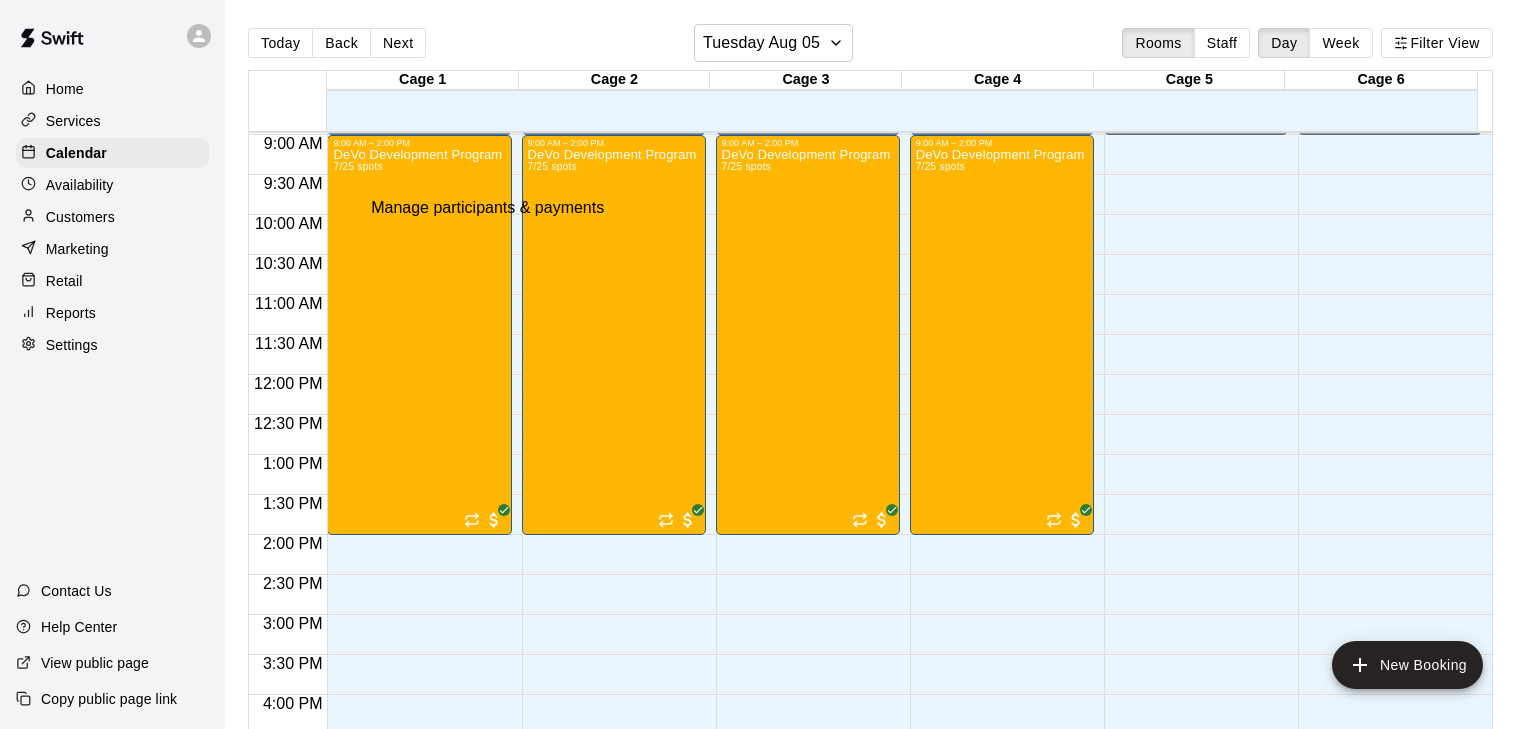 click at bounding box center [59, 776] 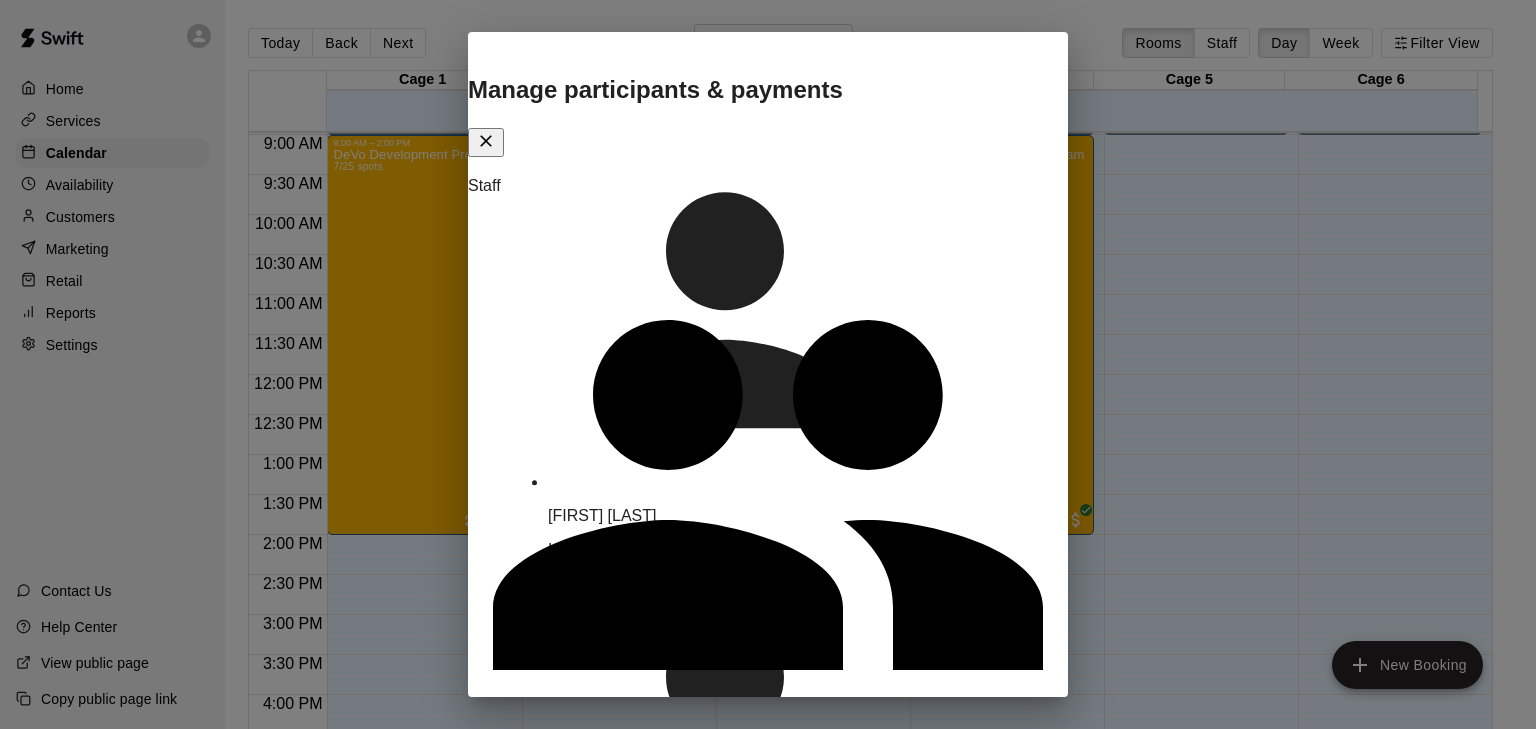 click at bounding box center (539, 810) 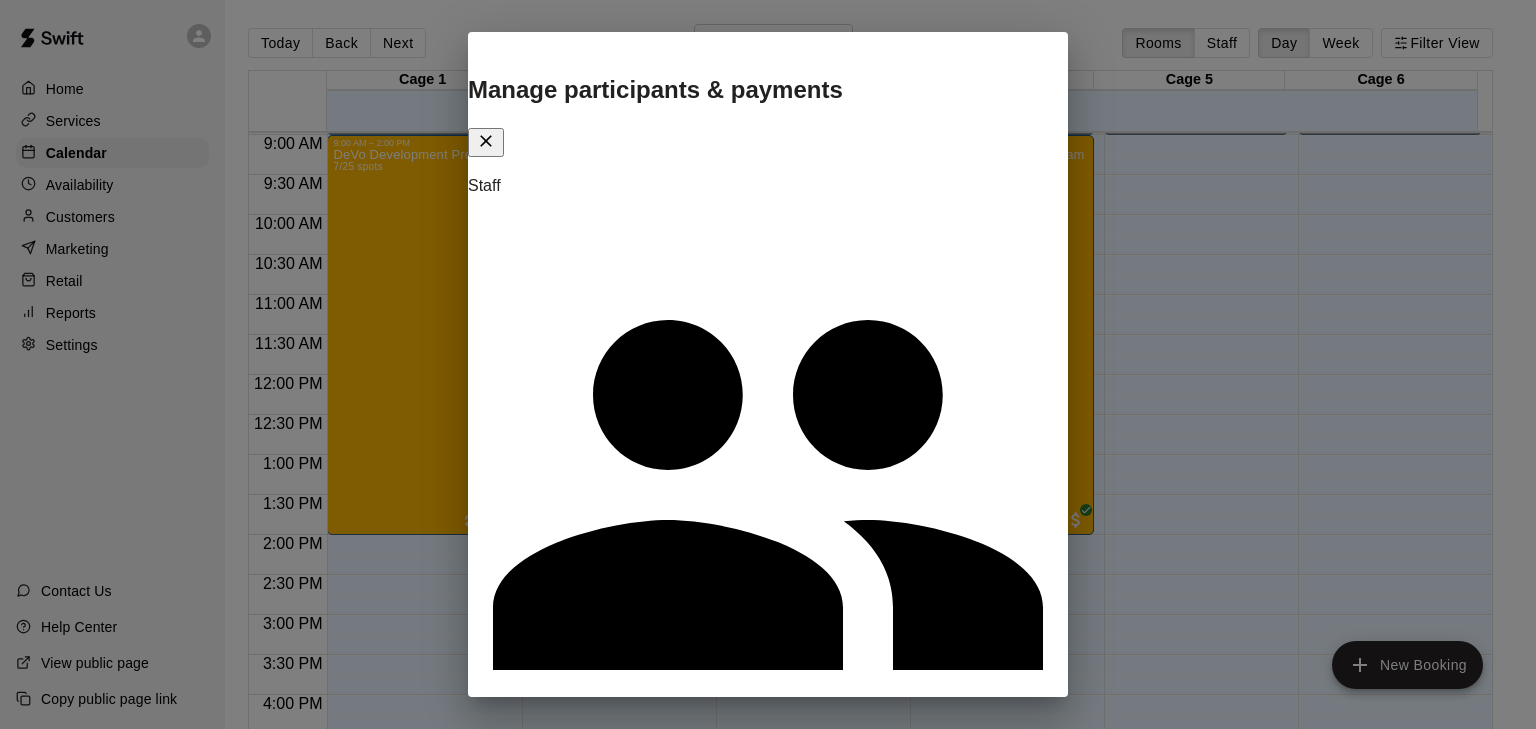 click on "Manage participants & payments Staff ​ Customers Add new ***** ​ 7   customers (Capacity: 25) [FIRST] [LAST] [EMAIL][FIRST] [LAST] [EMAIL][FIRST] [LAST] [EMAIL][FIRST] [LAST] [EMAIL][FIRST] [LAST] [EMAIL][FIRST] [LAST] [EMAIL][FIRST] [LAST] [EMAIL]" at bounding box center (768, 4859) 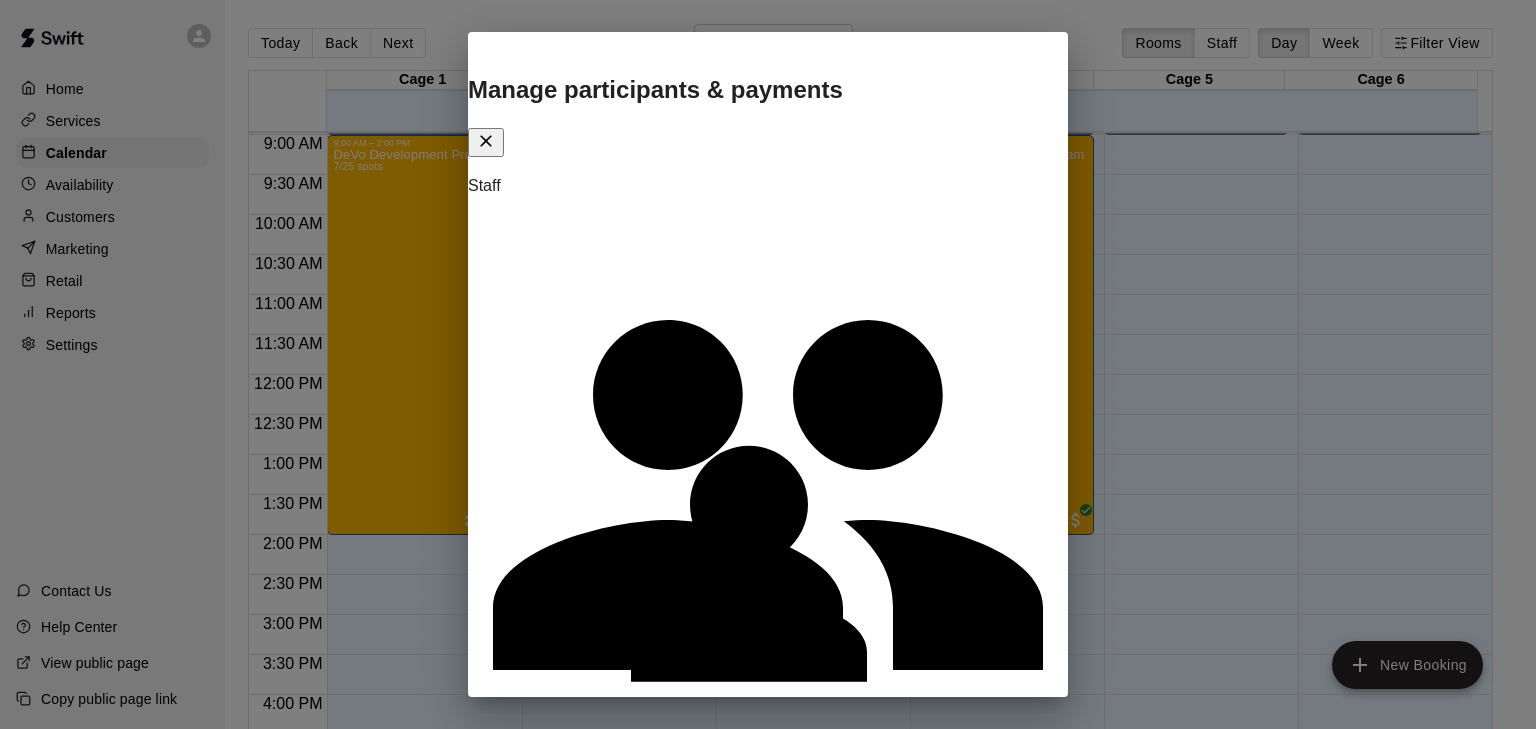 click on "[FIRST] [LAST]" at bounding box center (626, 770) 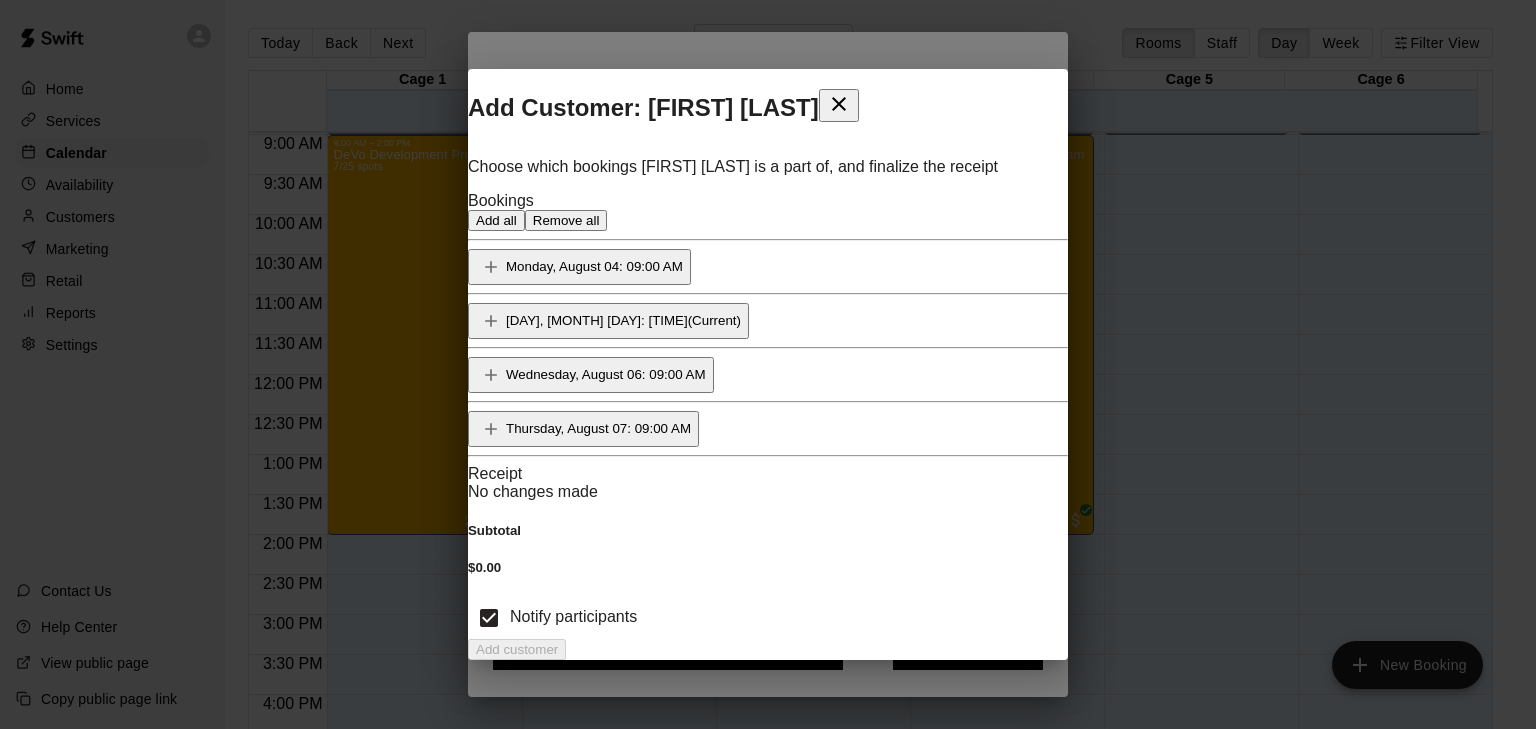 click on "[DAY], [MONTH] [DAY]: [TIME]" at bounding box center (597, 319) 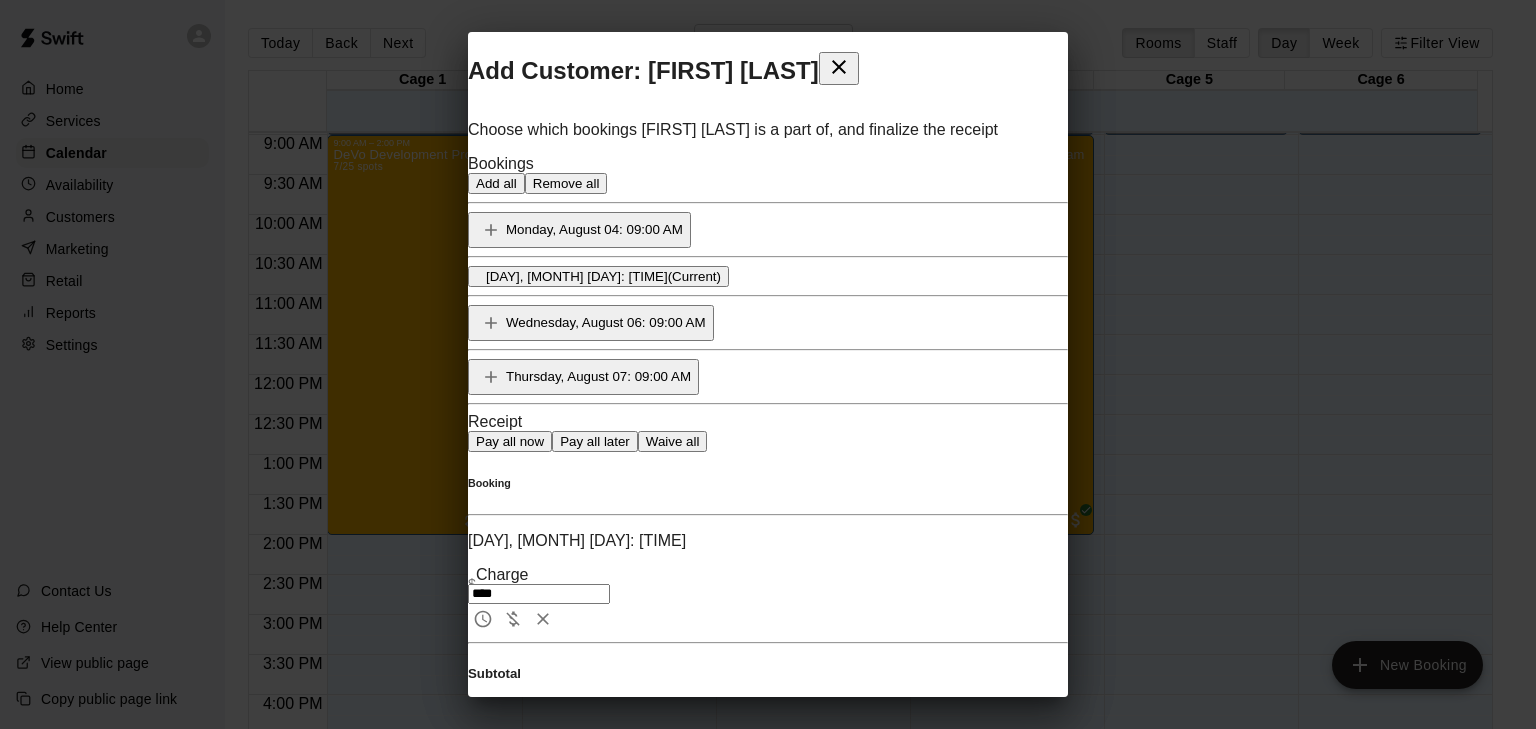 scroll, scrollTop: 23, scrollLeft: 0, axis: vertical 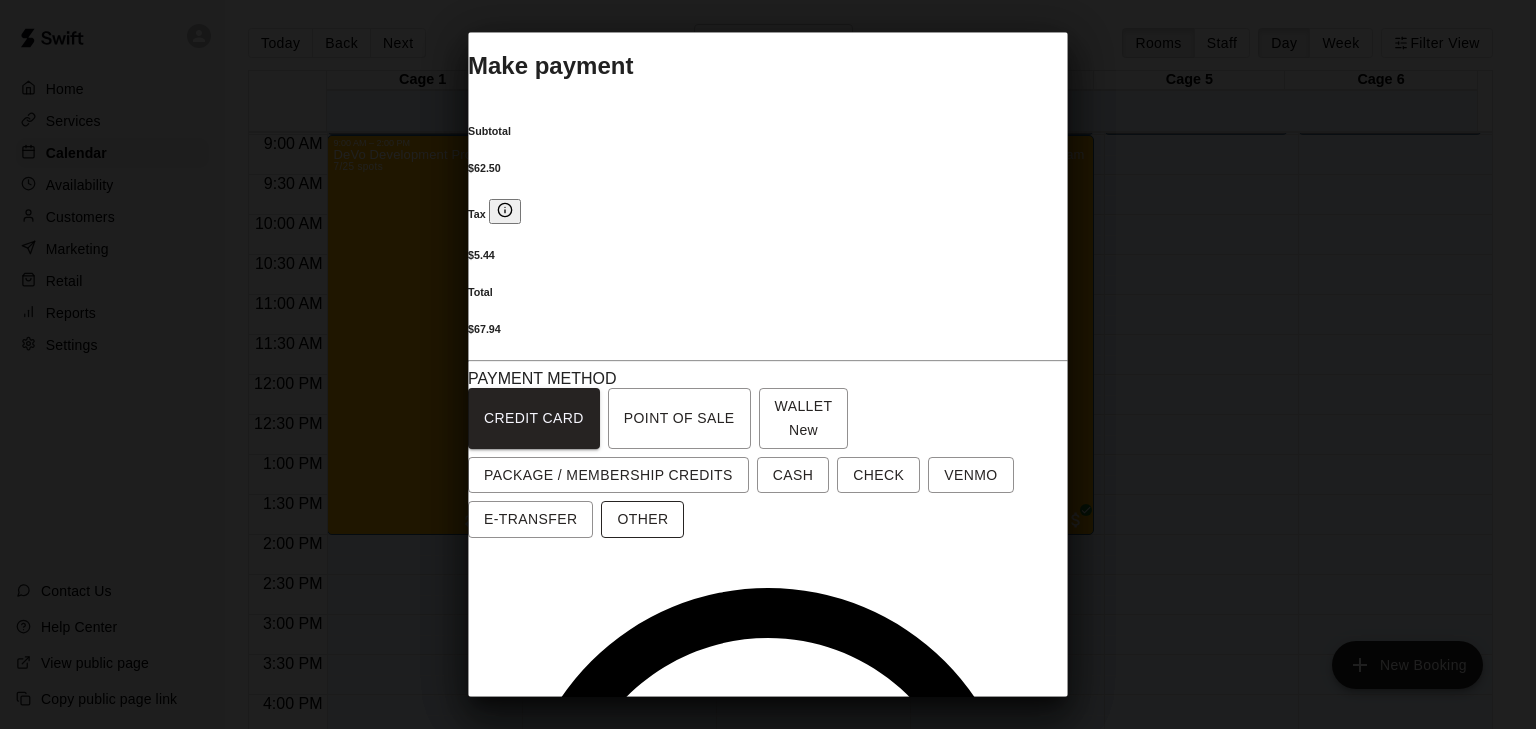 click on "OTHER" at bounding box center (642, 519) 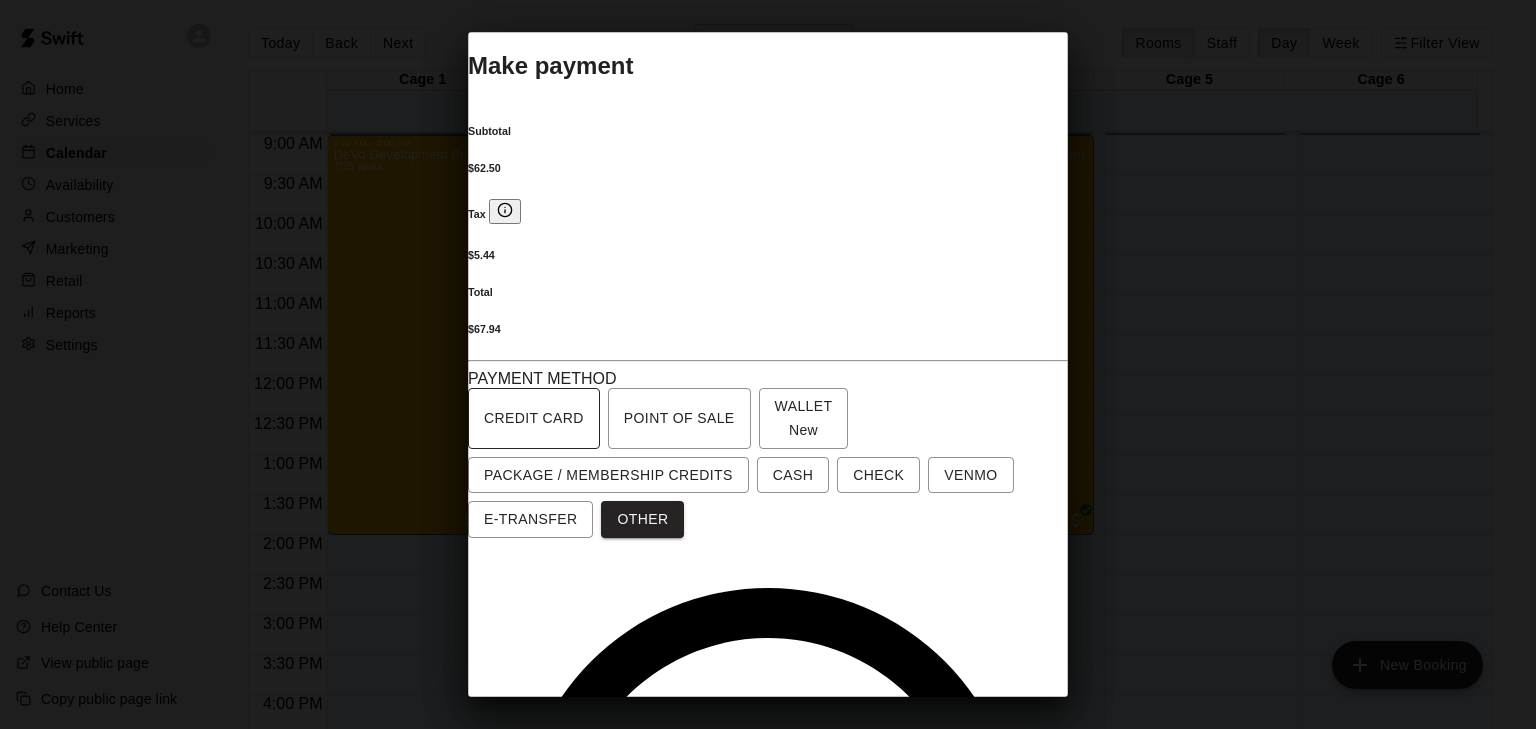 click on "CREDIT CARD" at bounding box center (534, 418) 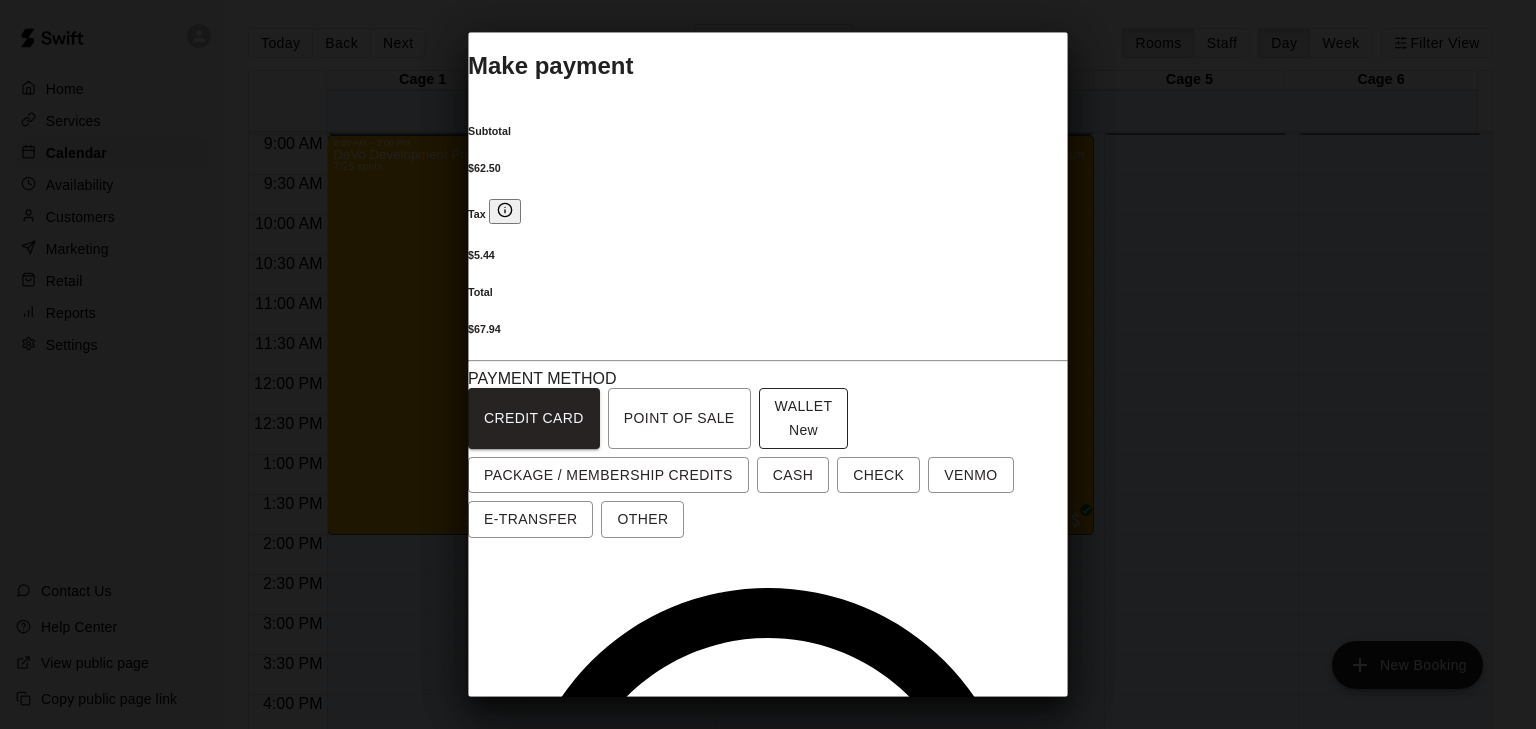 click on "WALLET   New" at bounding box center (804, 418) 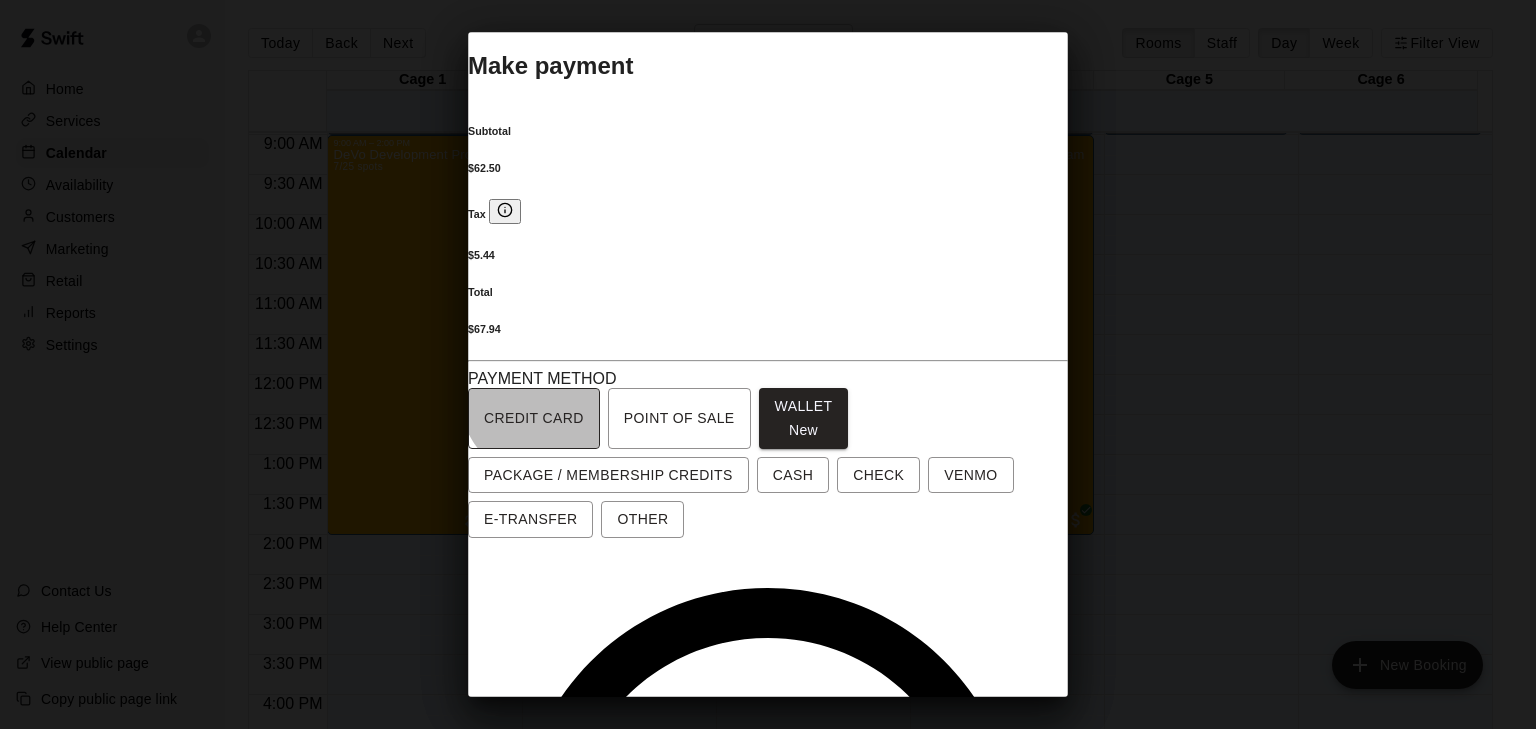 click on "CREDIT CARD" at bounding box center (534, 418) 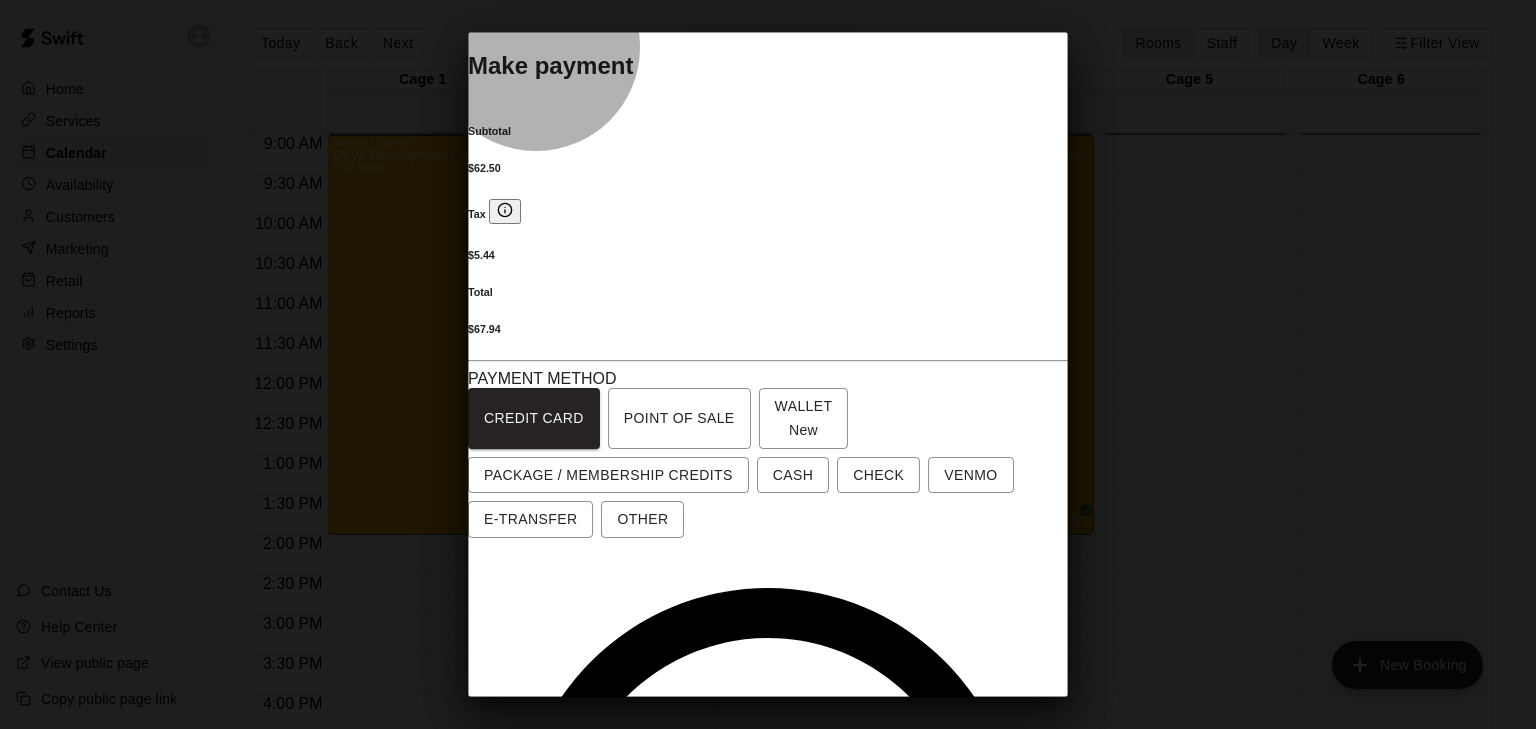 click on "Pay & apply changes" at bounding box center (596, 1892) 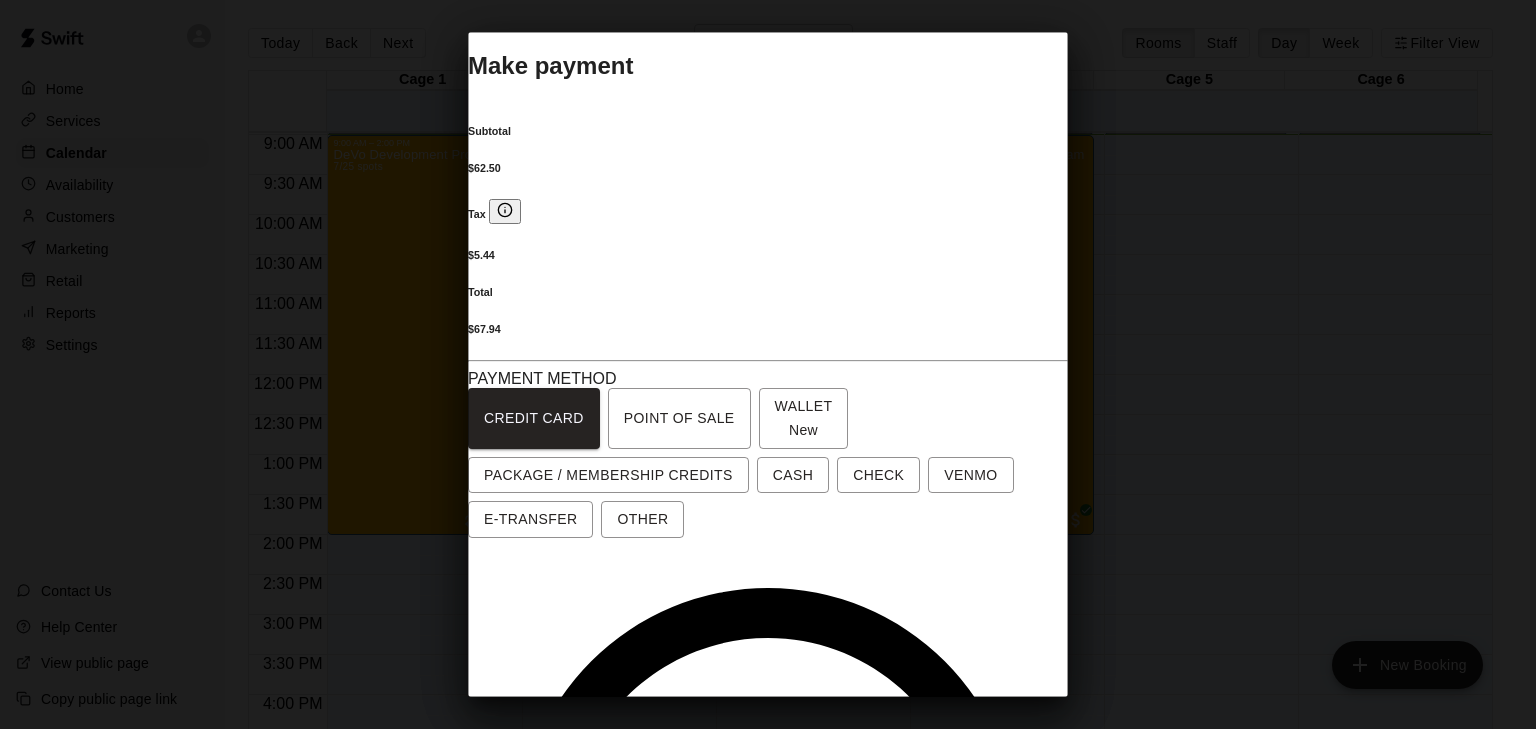 scroll, scrollTop: 0, scrollLeft: 0, axis: both 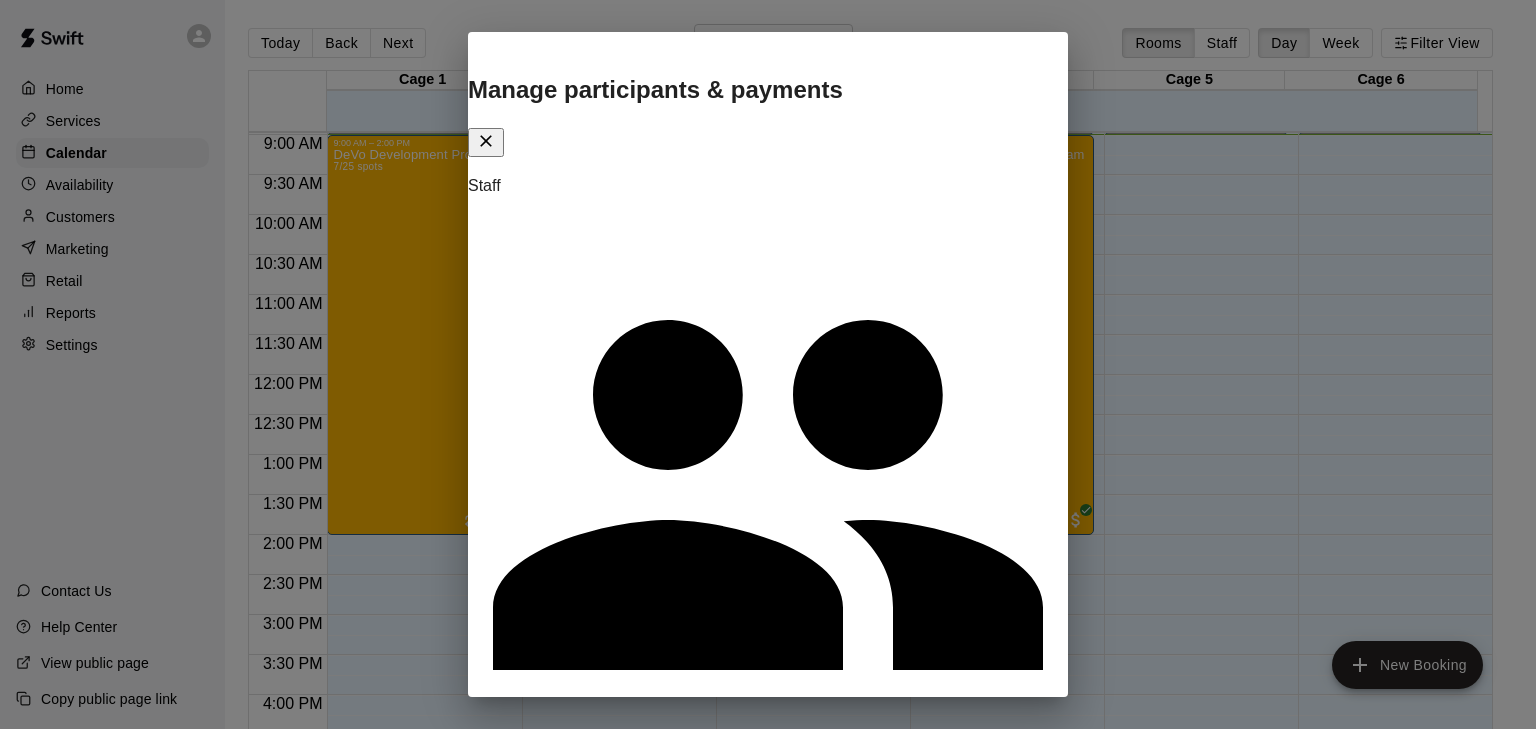 click on "Staff ​ Customers Add new ​ 8   customers (Capacity: 25) [FIRST] [LAST] [EMAIL][FIRST] [LAST] [EMAIL][FIRST] [LAST] [EMAIL][FIRST] [LAST] [EMAIL][FIRST] [LAST] [EMAIL][FIRST] [LAST] [EMAIL][FIRST] [LAST] [EMAIL]" at bounding box center (768, 5429) 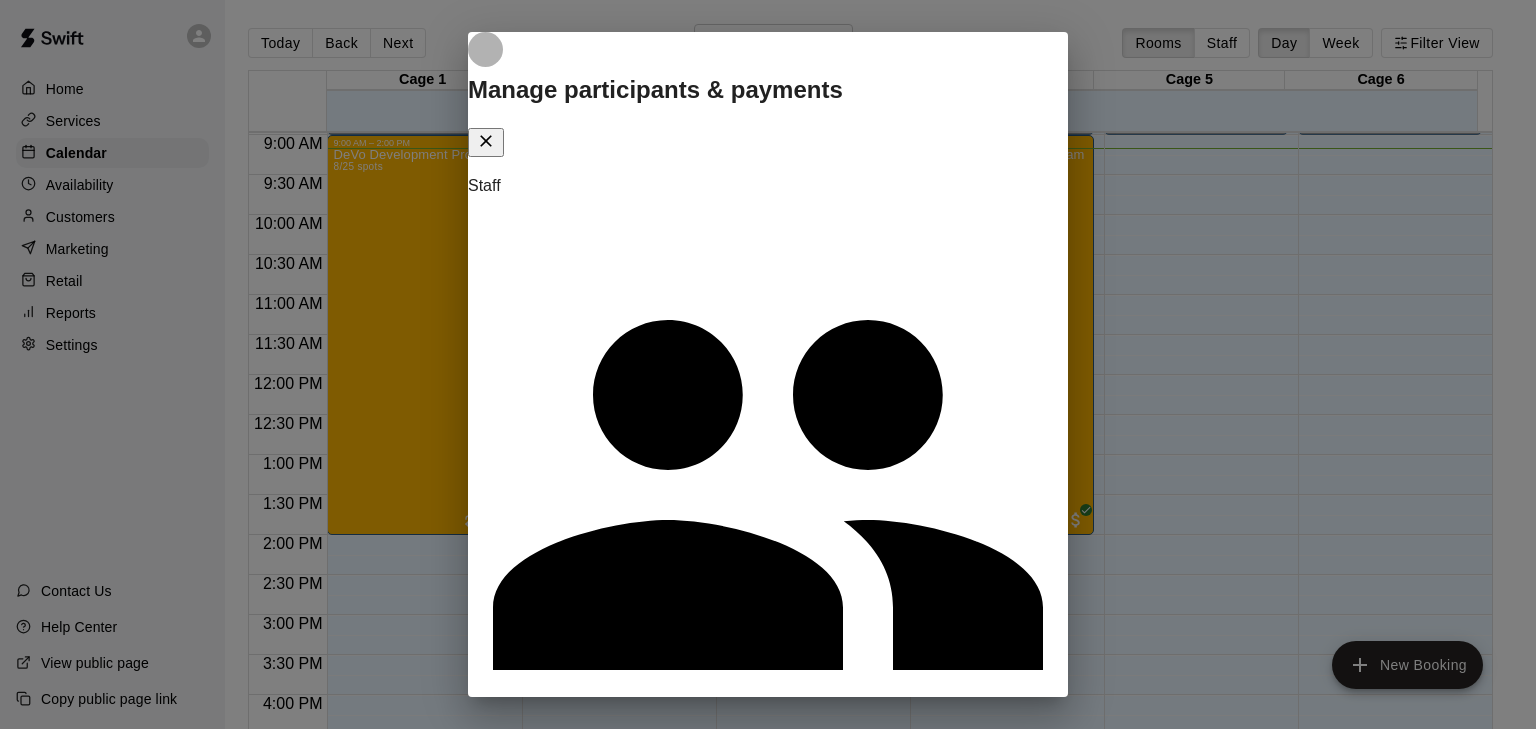 click 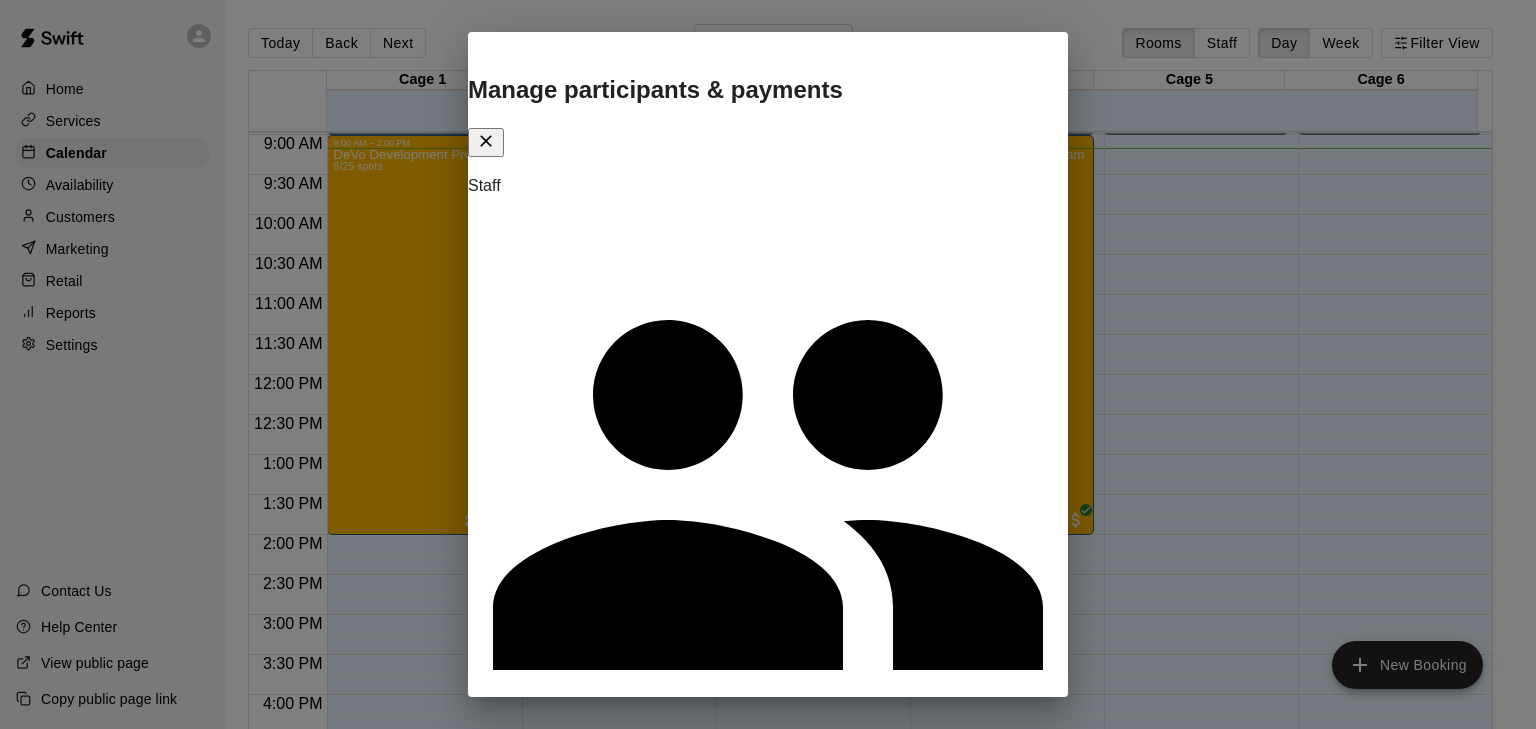 click on "[FIRST] attended" at bounding box center [760, 815] 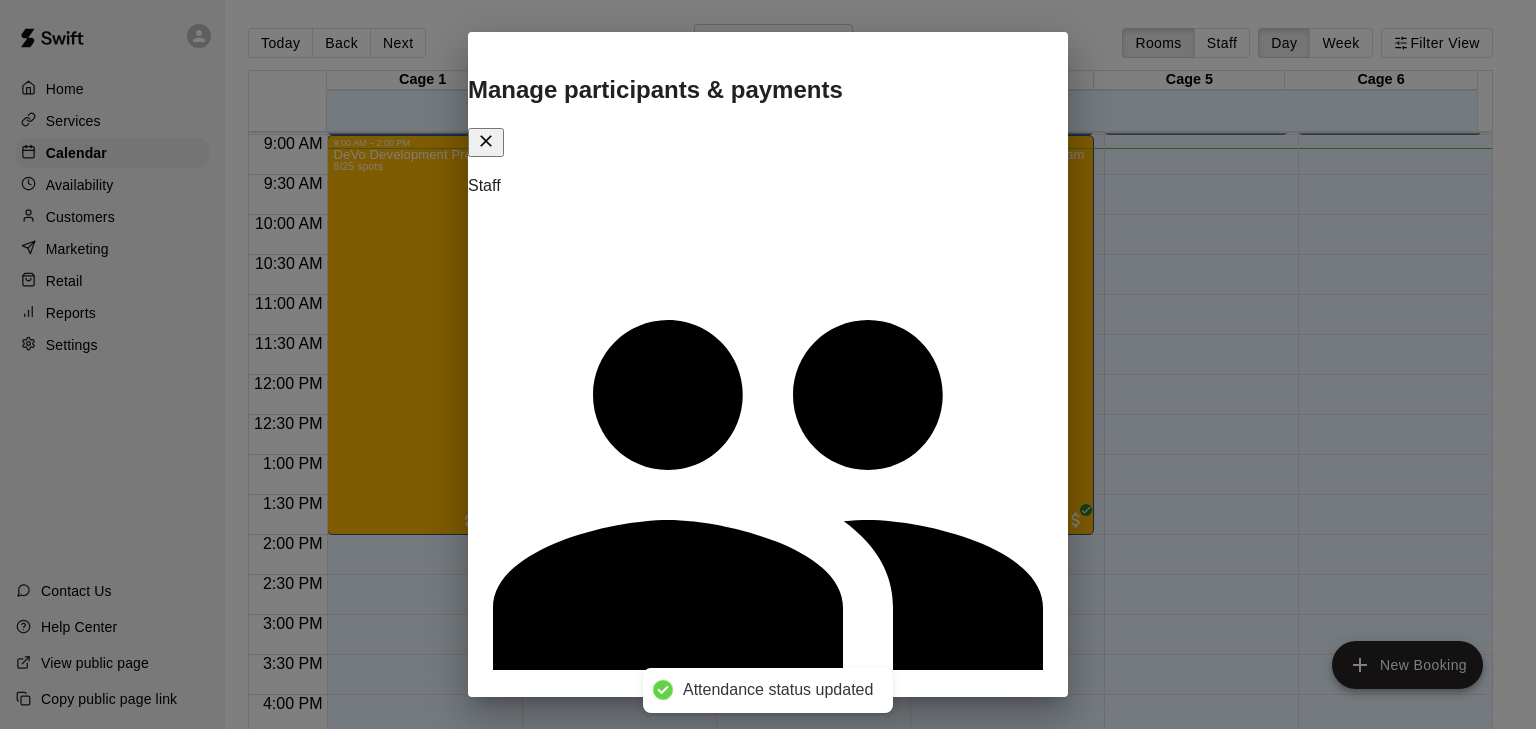 scroll, scrollTop: 258, scrollLeft: 0, axis: vertical 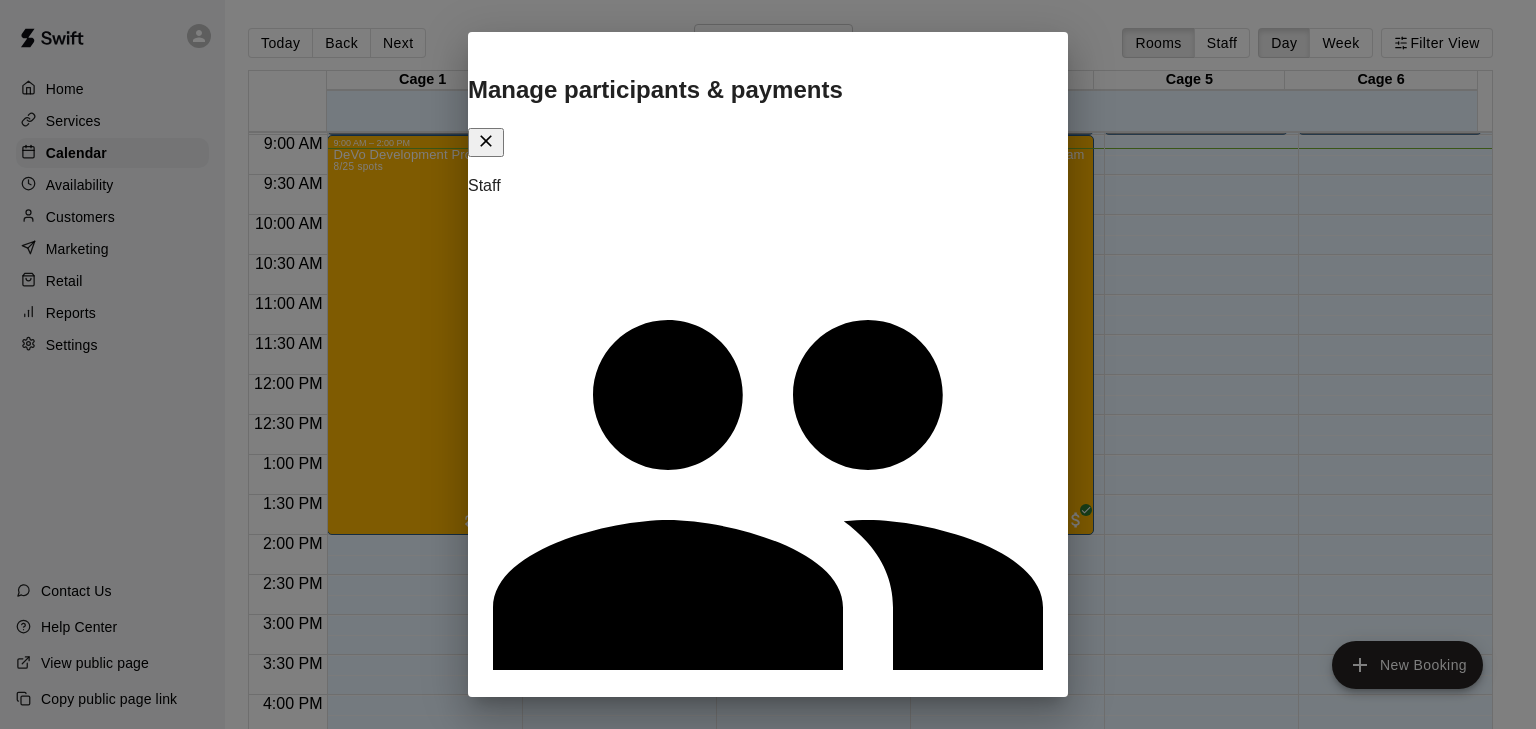 click 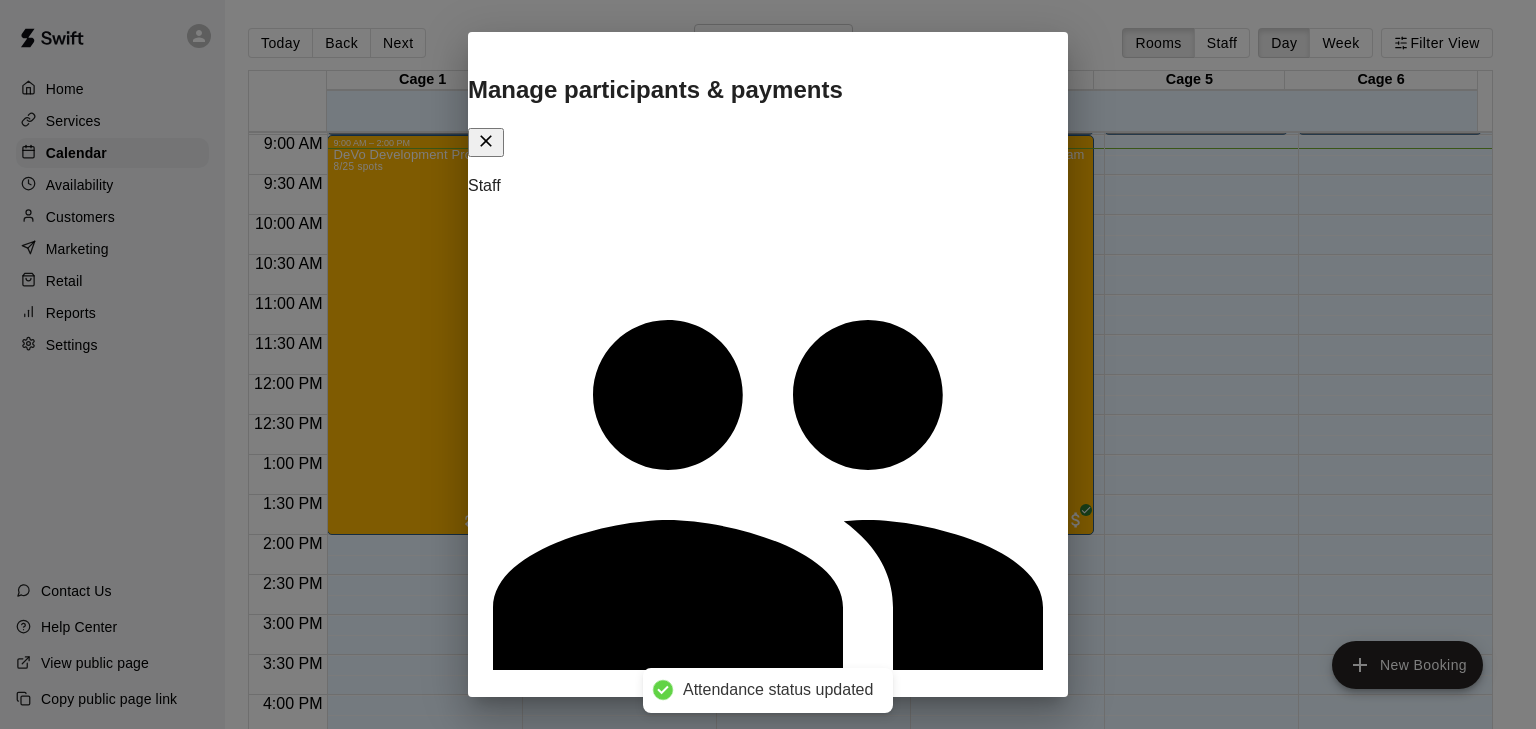 click 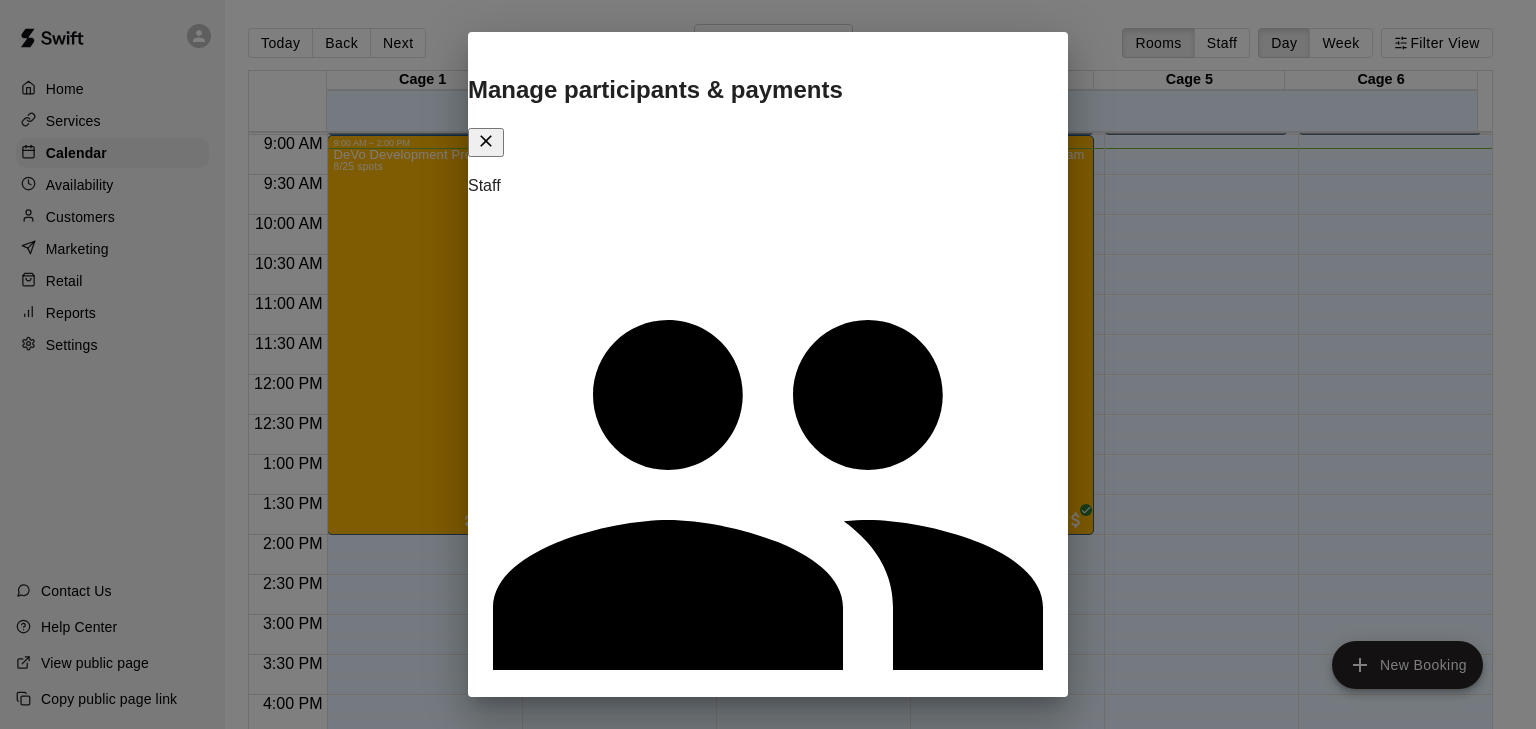 scroll, scrollTop: 60, scrollLeft: 0, axis: vertical 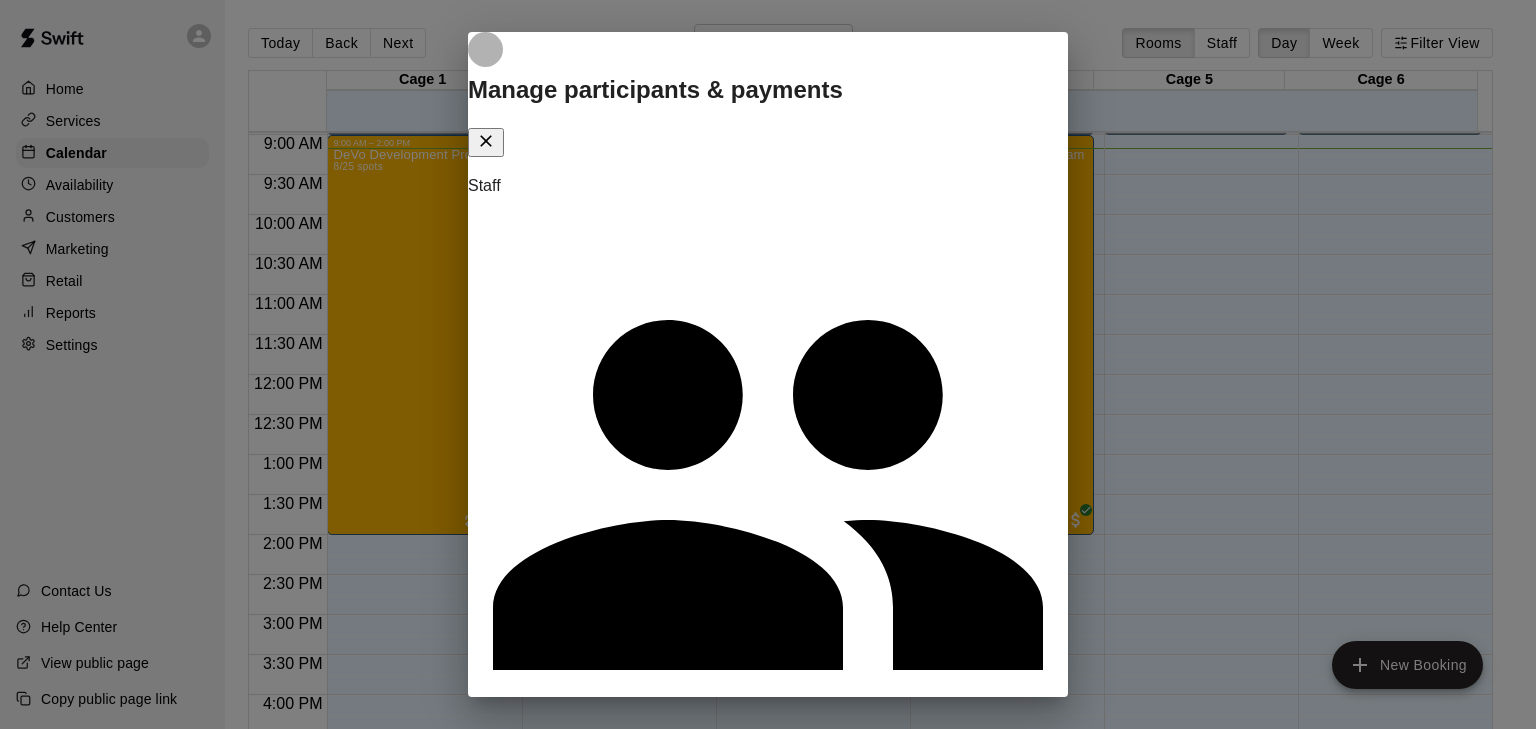 click 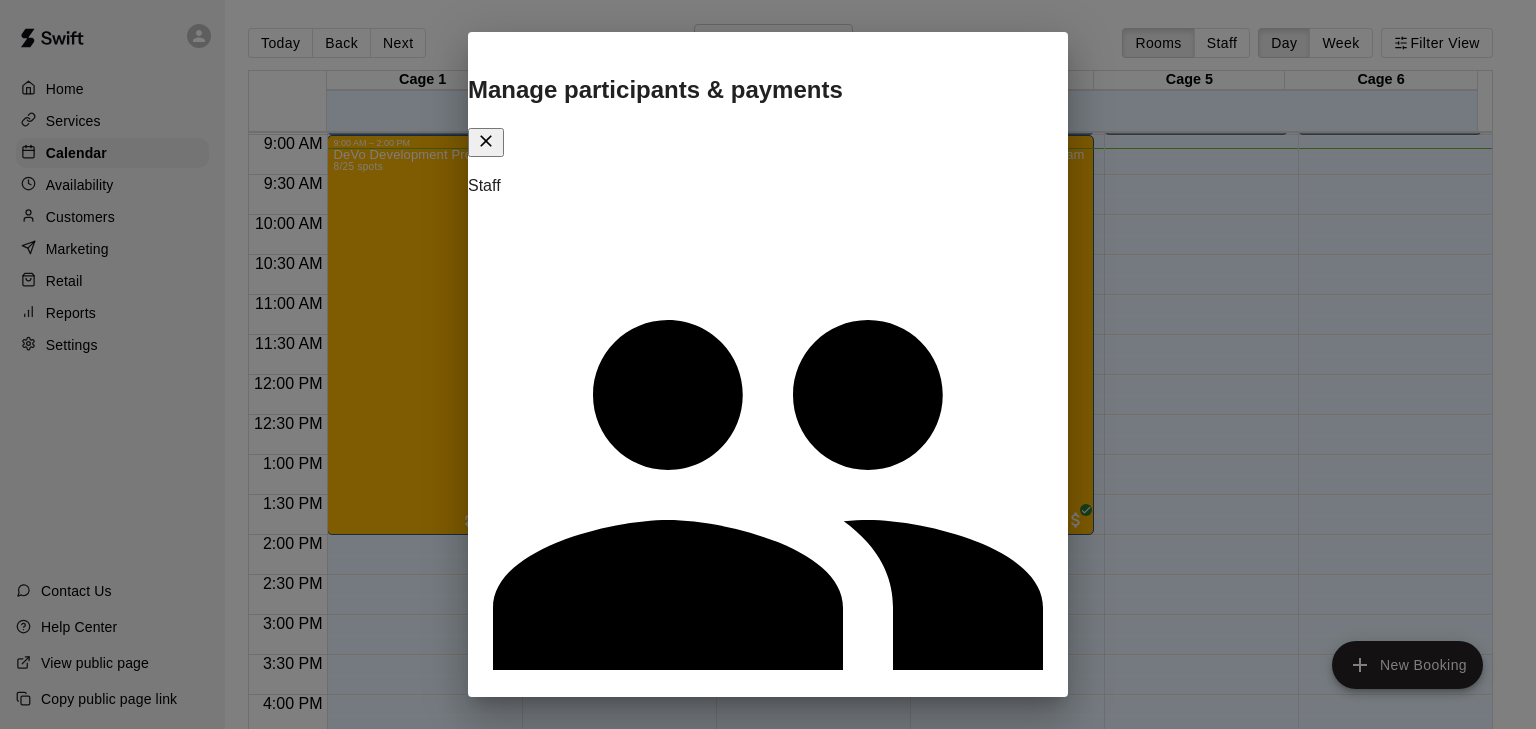 click on "[FIRST] attended" at bounding box center (760, 815) 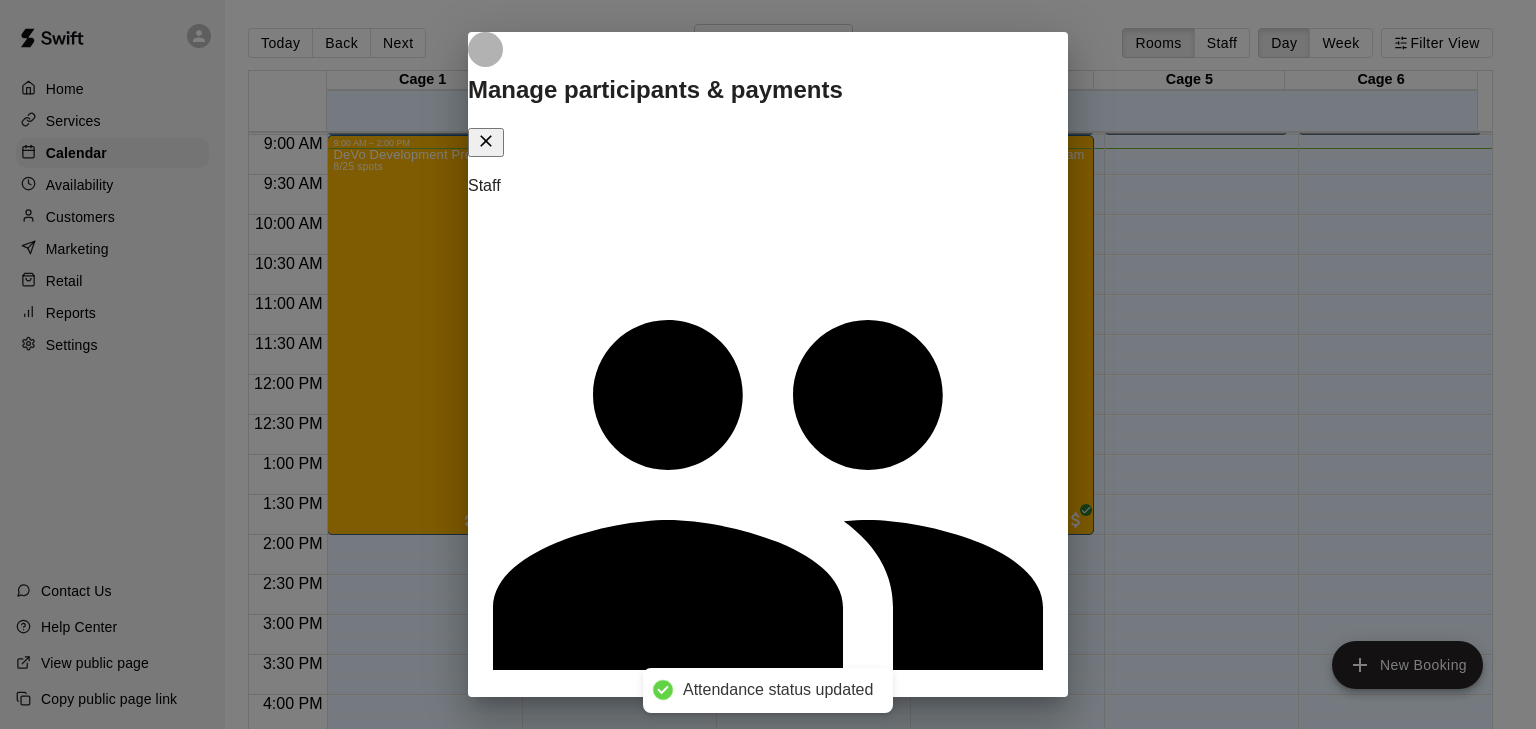 click 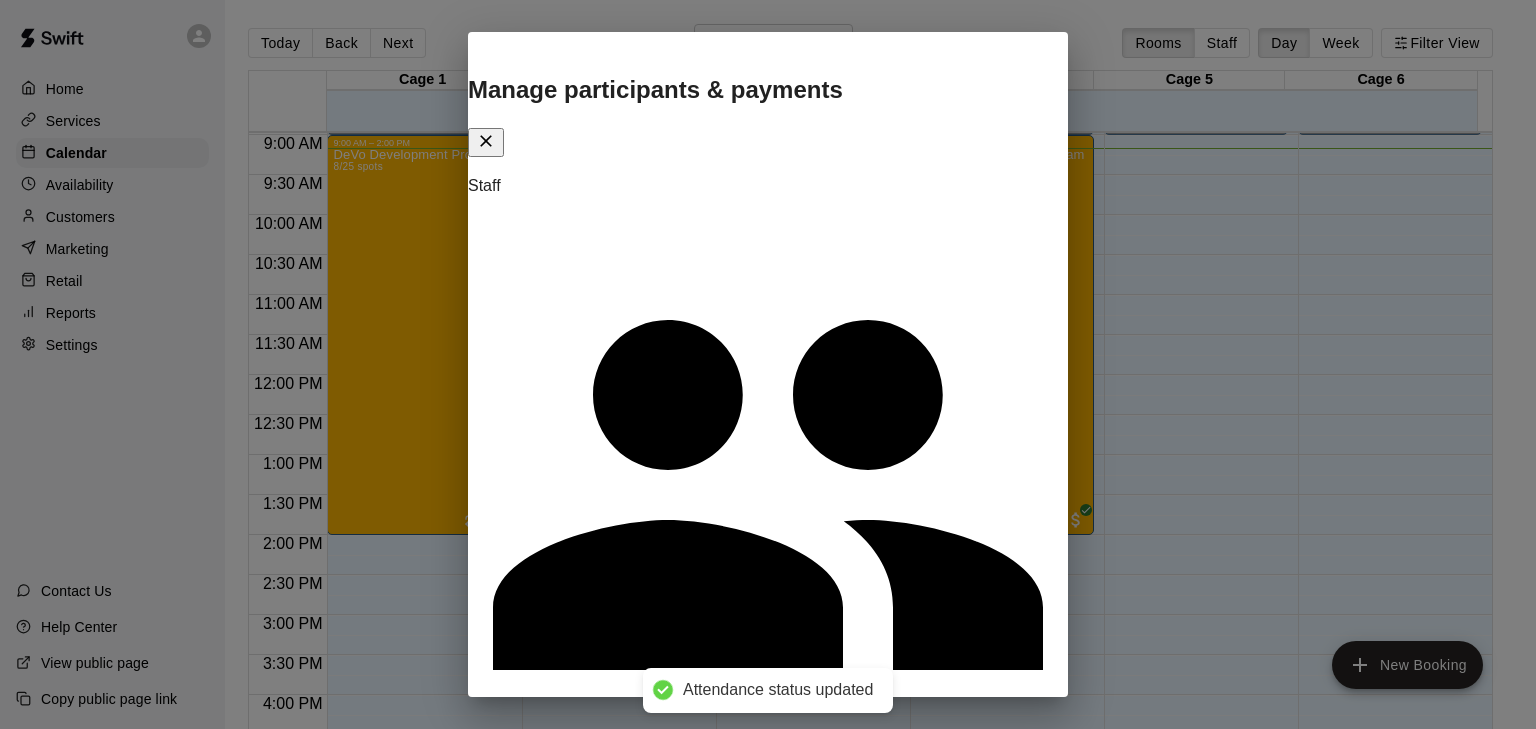 click 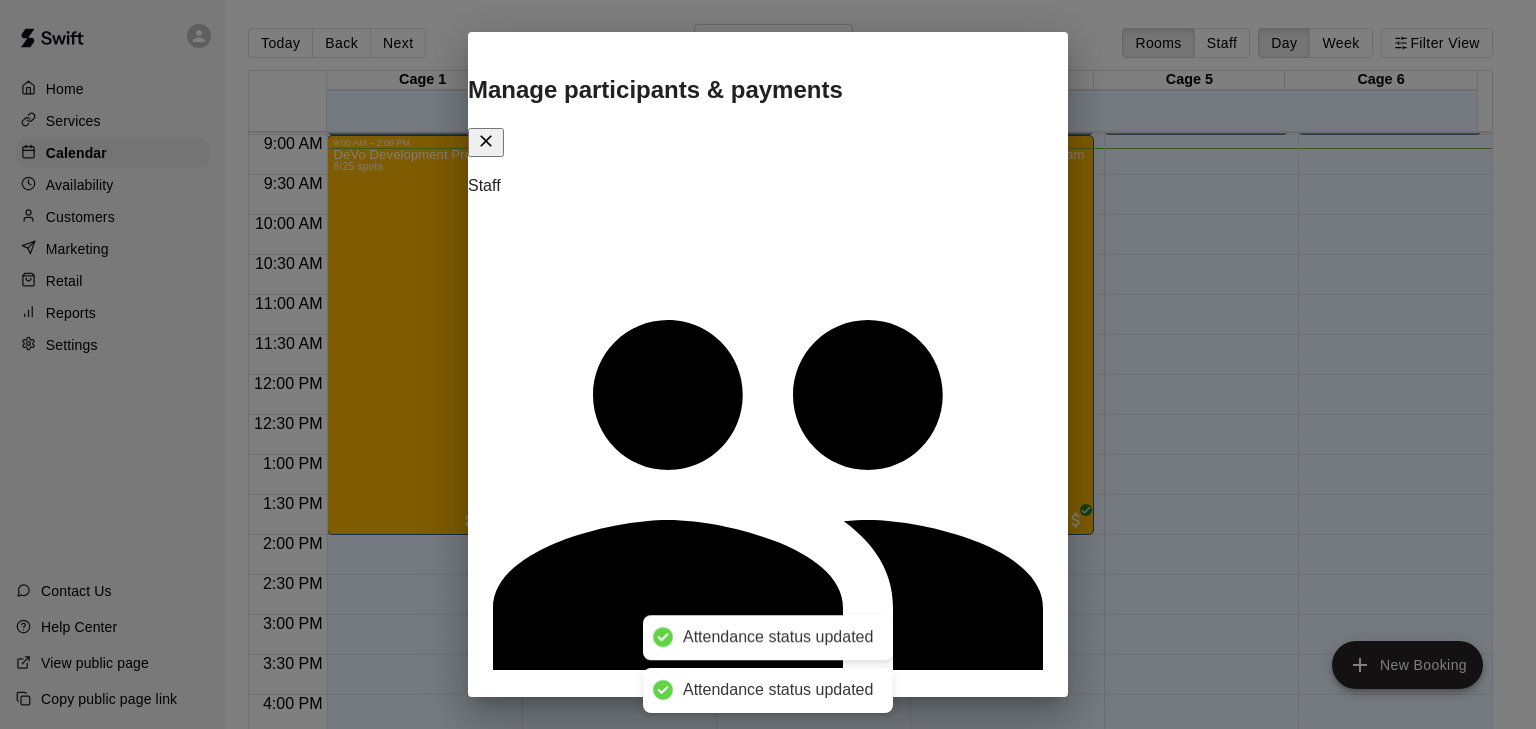 scroll, scrollTop: 230, scrollLeft: 0, axis: vertical 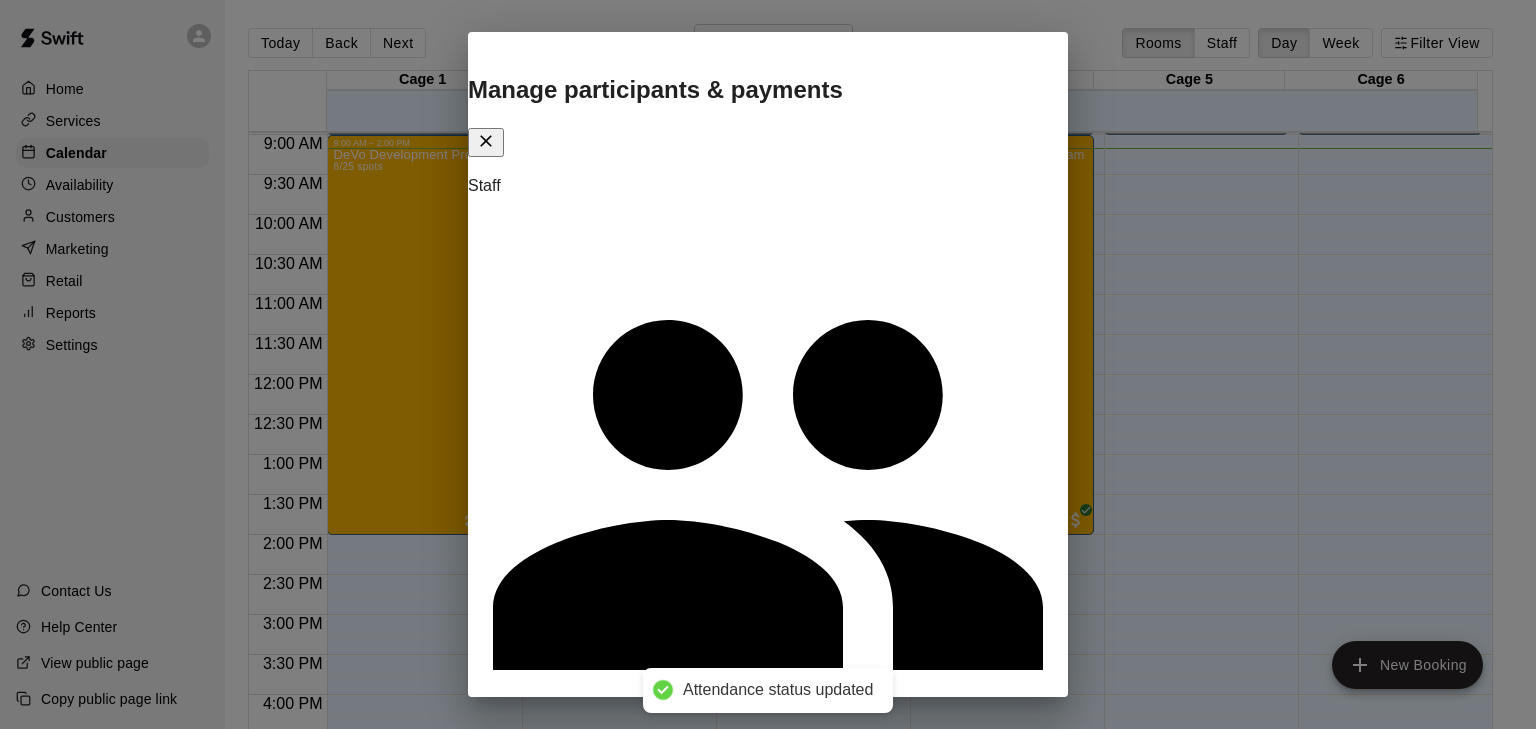 click on "[FIRST] [LAST] [EMAIL]" at bounding box center (768, 7207) 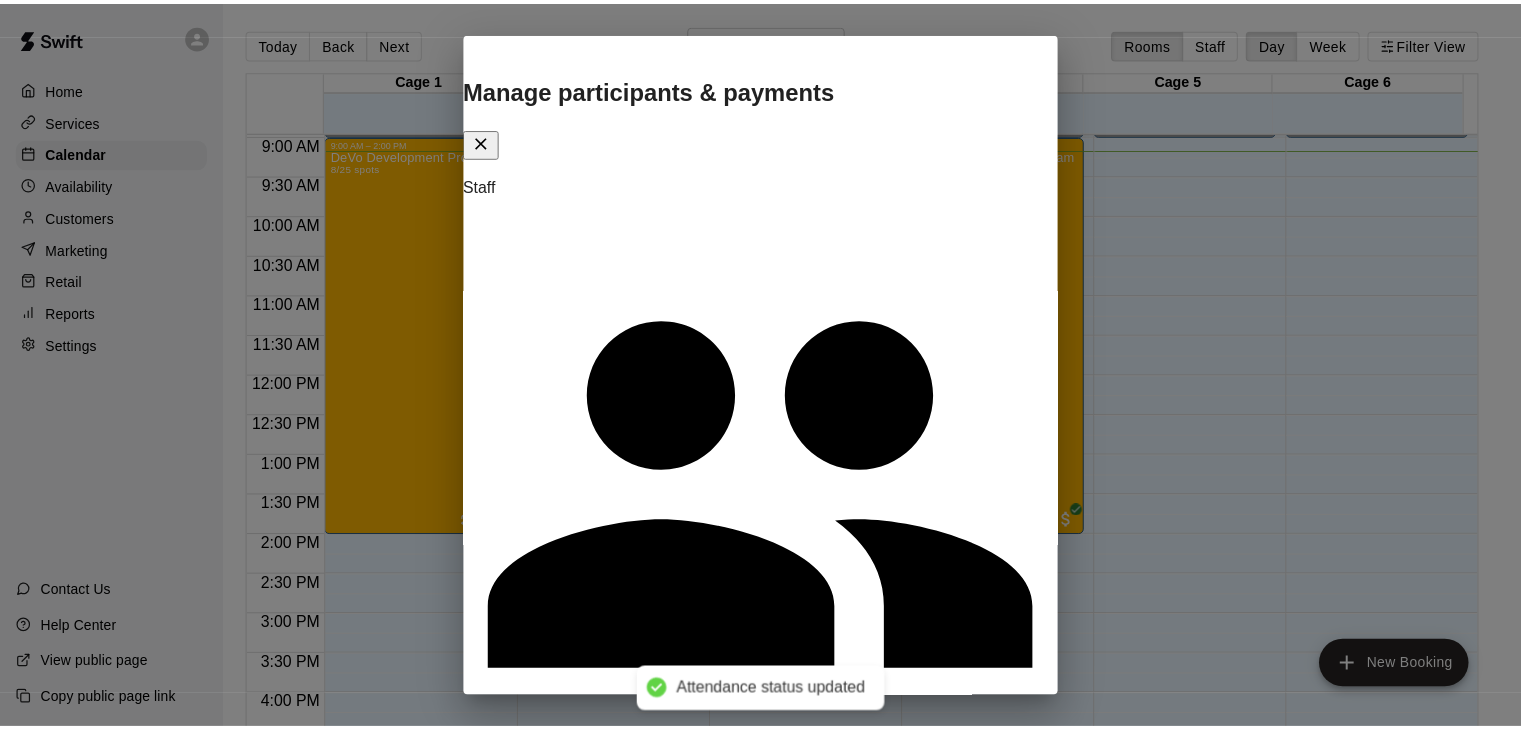 scroll, scrollTop: 380, scrollLeft: 0, axis: vertical 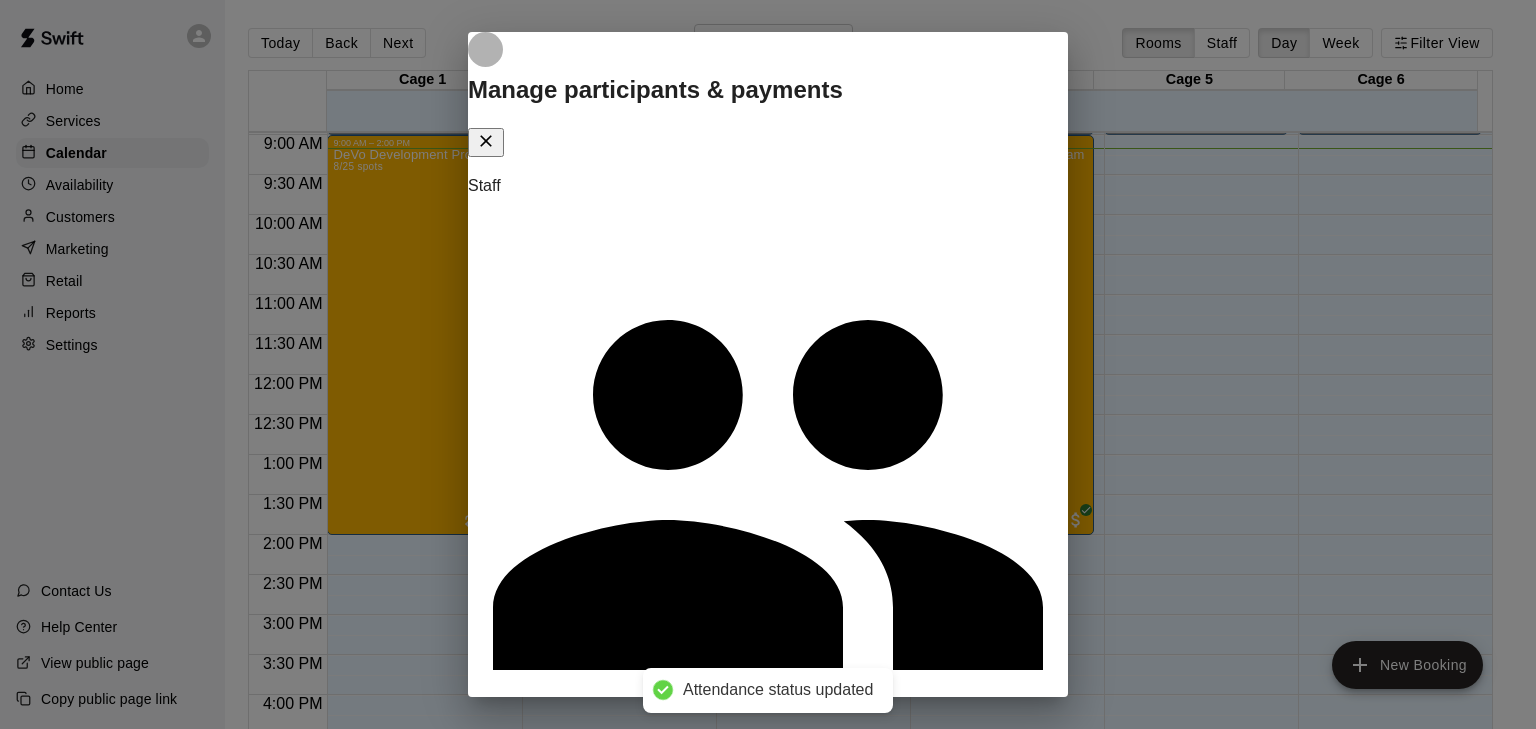 click 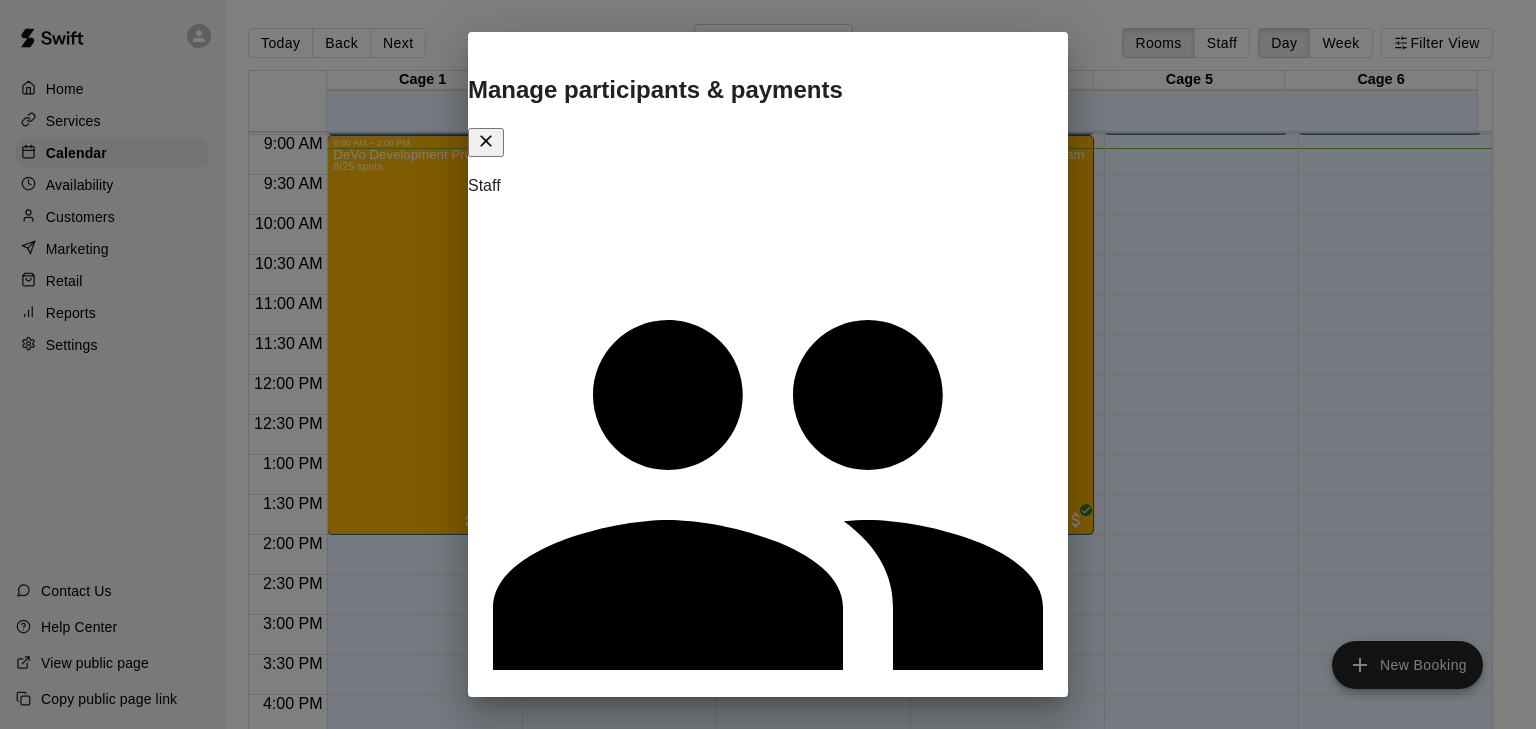 click on "[FIRST] attended" at bounding box center [760, 815] 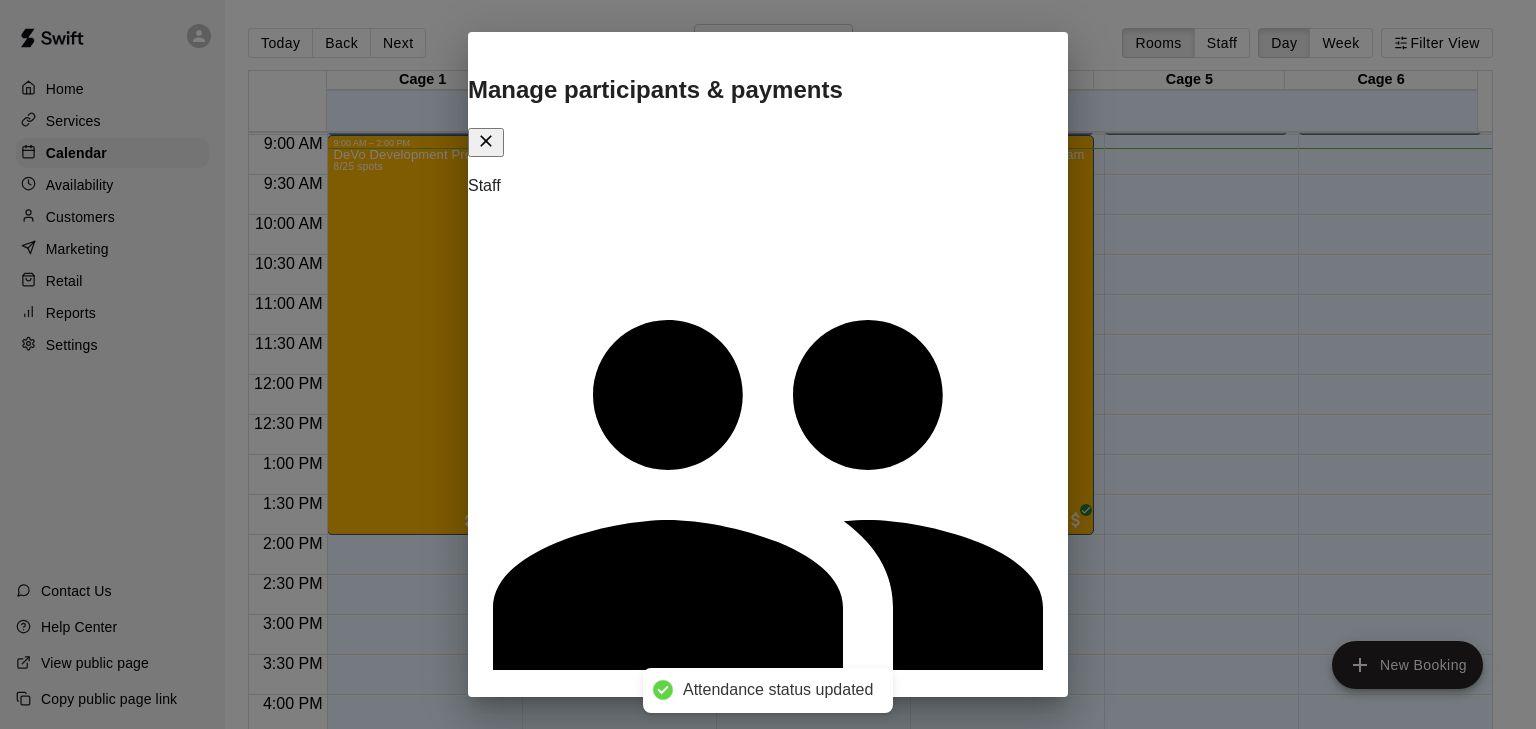 click on "Done" at bounding box center (492, 10691) 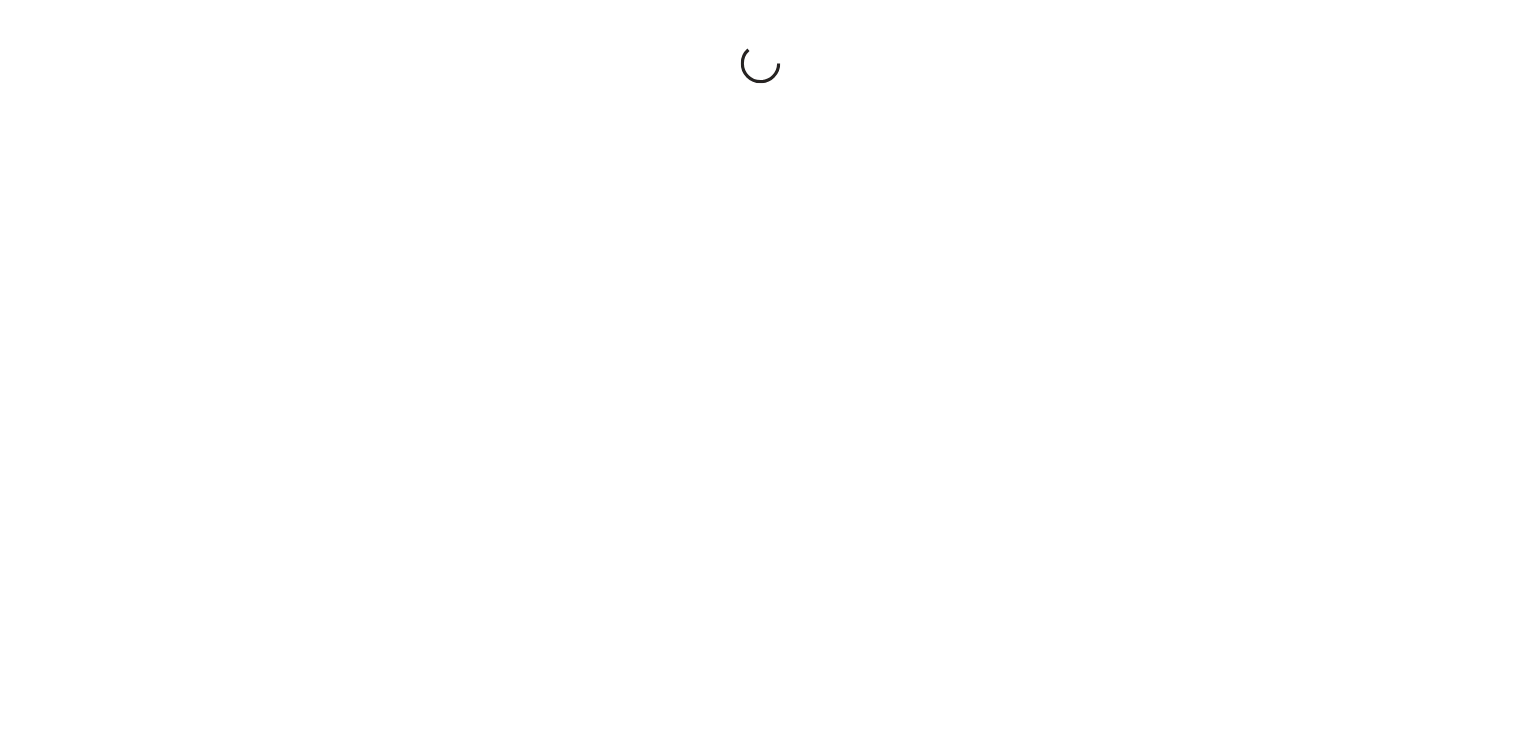 scroll, scrollTop: 0, scrollLeft: 0, axis: both 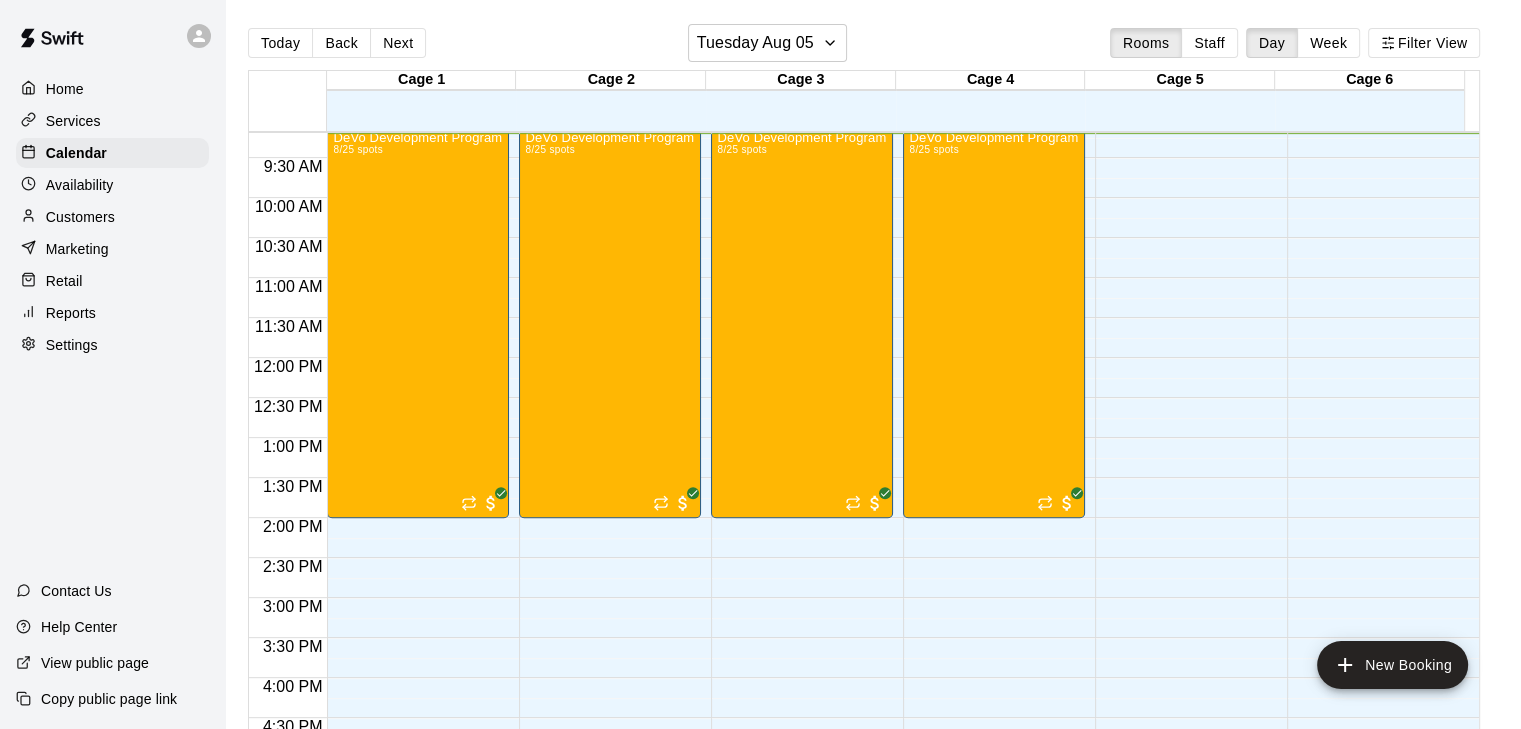 click on "Today Back Next Tuesday Aug 05 Rooms Staff Day Week Filter View" at bounding box center [864, 47] 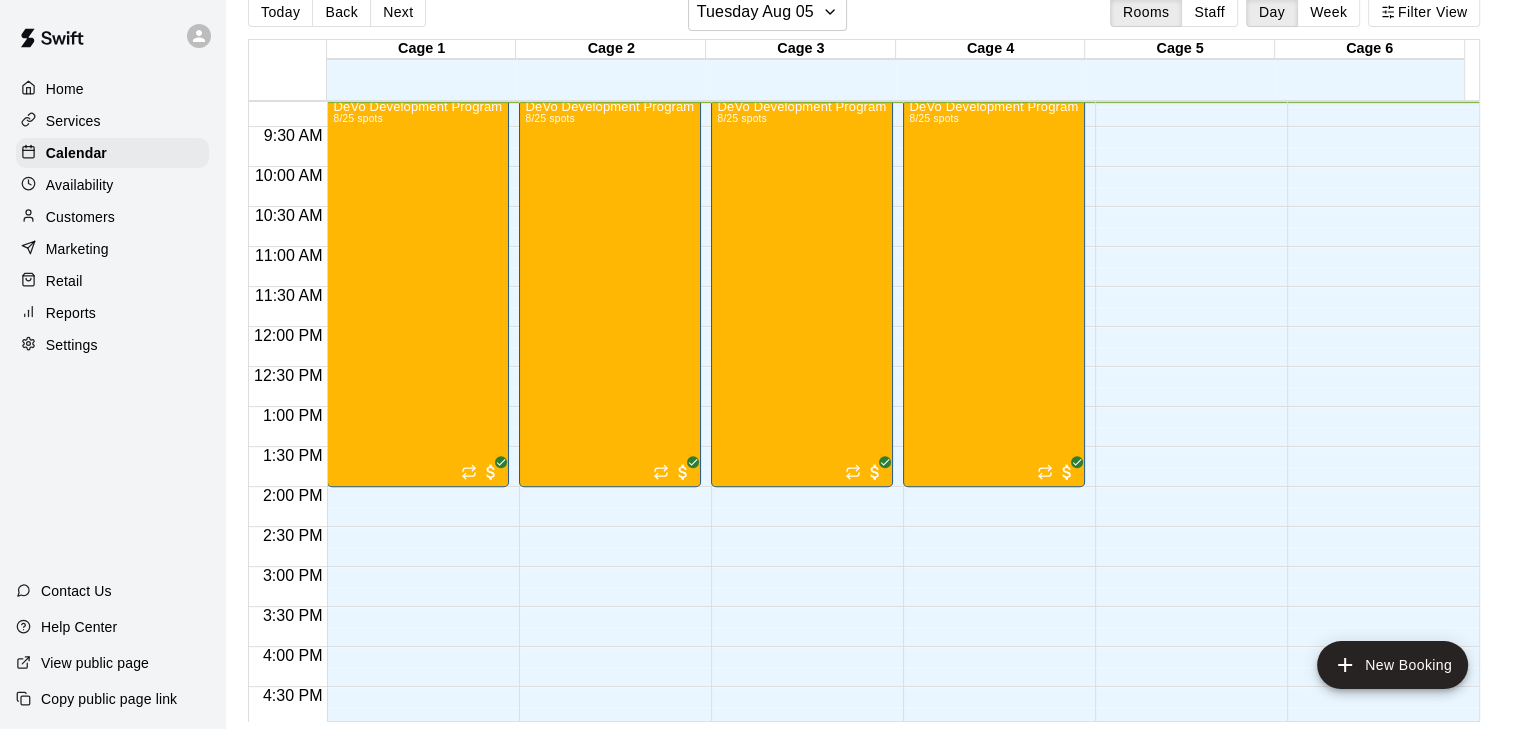 scroll, scrollTop: 0, scrollLeft: 0, axis: both 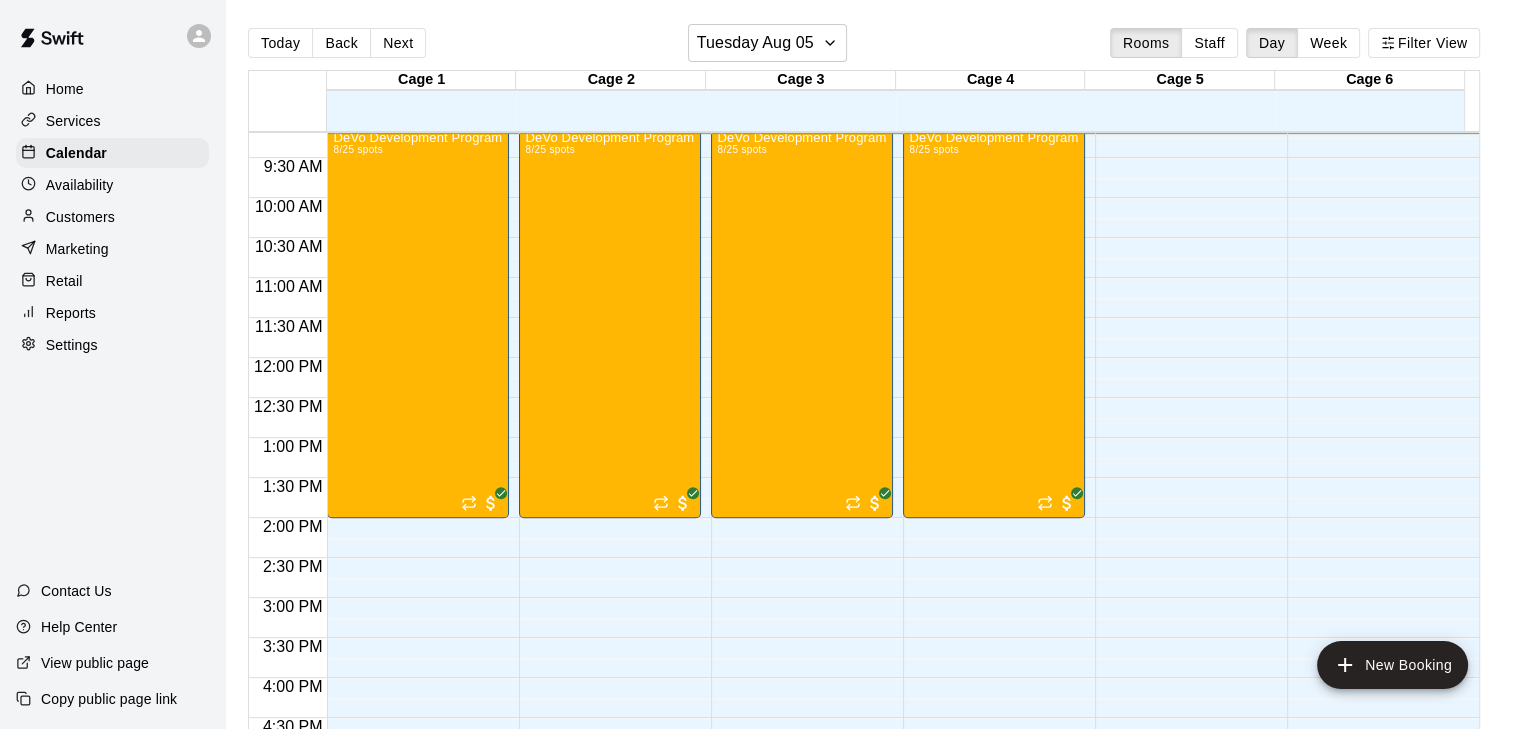 click on "Today Back Next Tuesday Aug 05 Rooms Staff Day Week Filter View" at bounding box center [864, 47] 